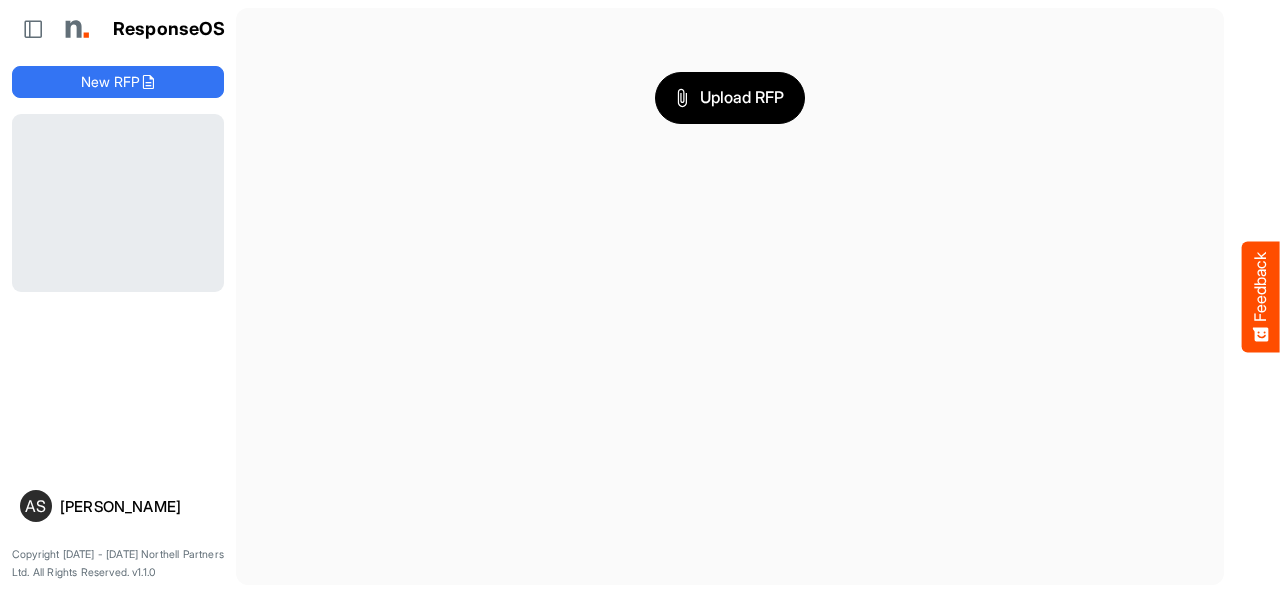 scroll, scrollTop: 0, scrollLeft: 0, axis: both 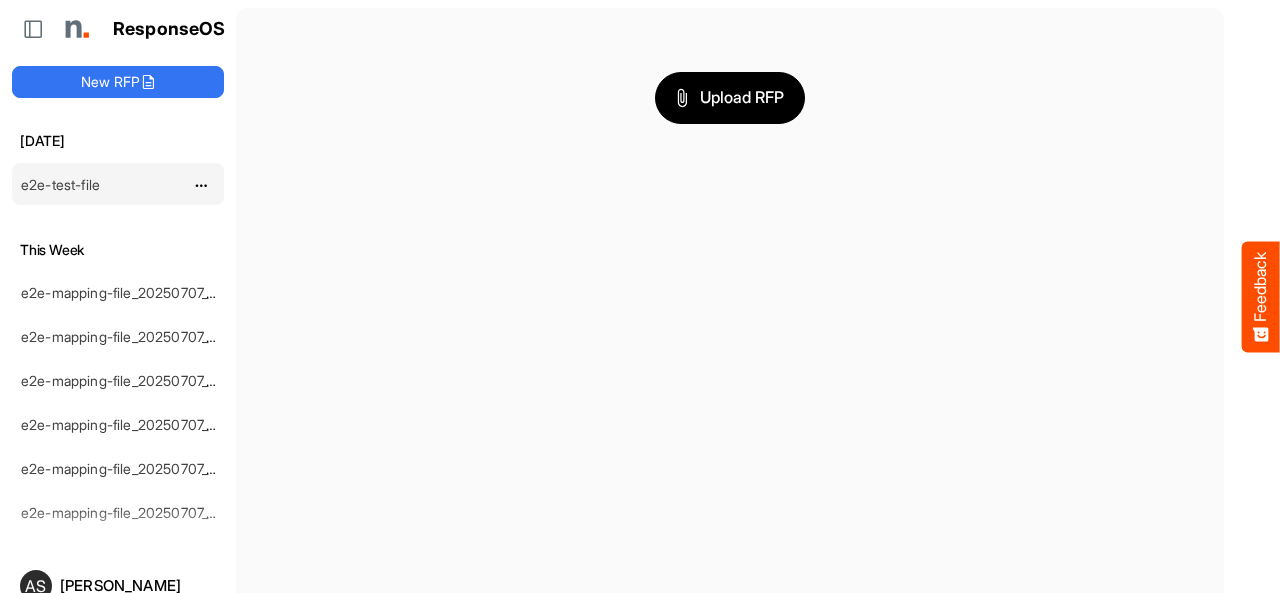 click on "e2e-test-file" at bounding box center [60, 184] 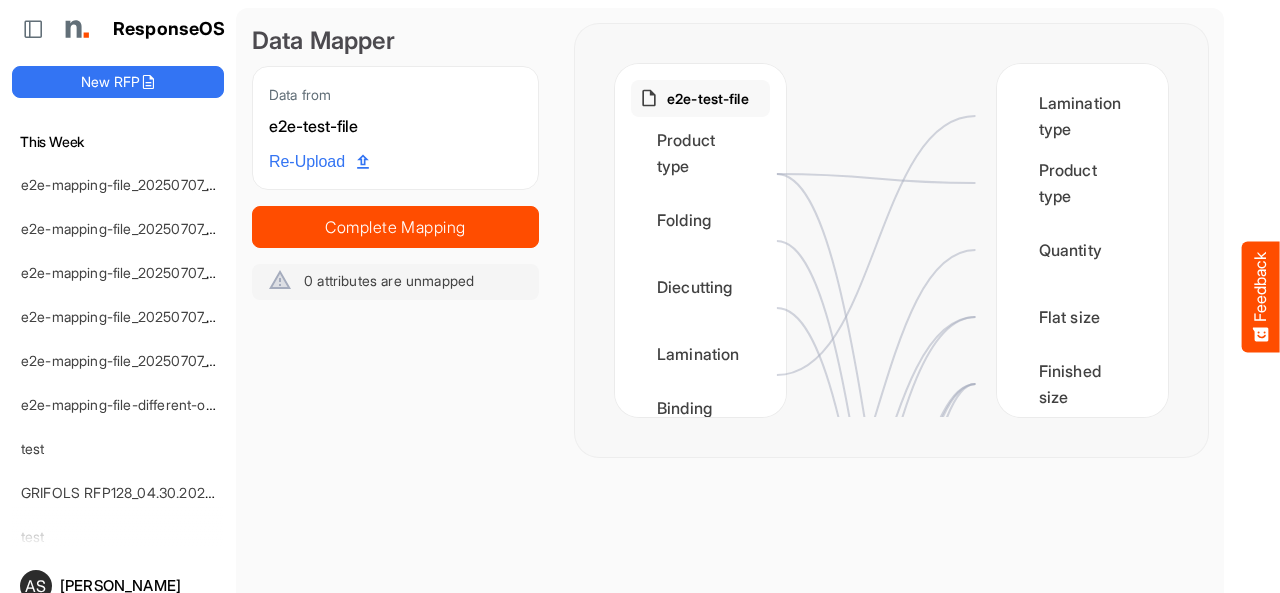 scroll, scrollTop: 280, scrollLeft: 0, axis: vertical 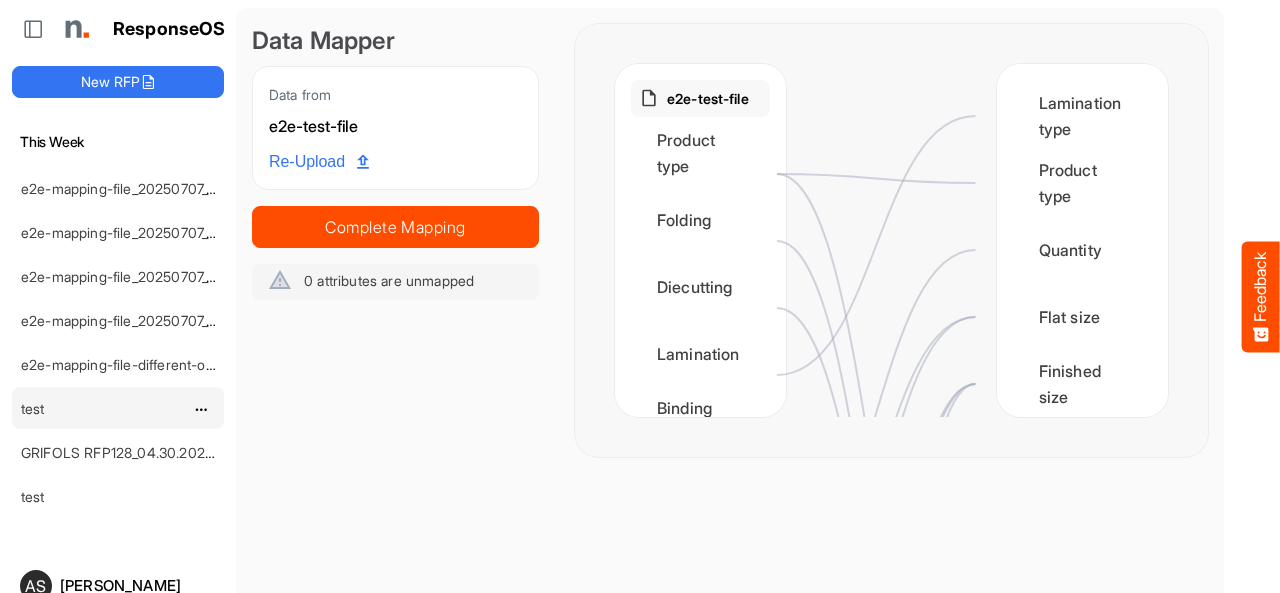 click on "test" at bounding box center [102, 408] 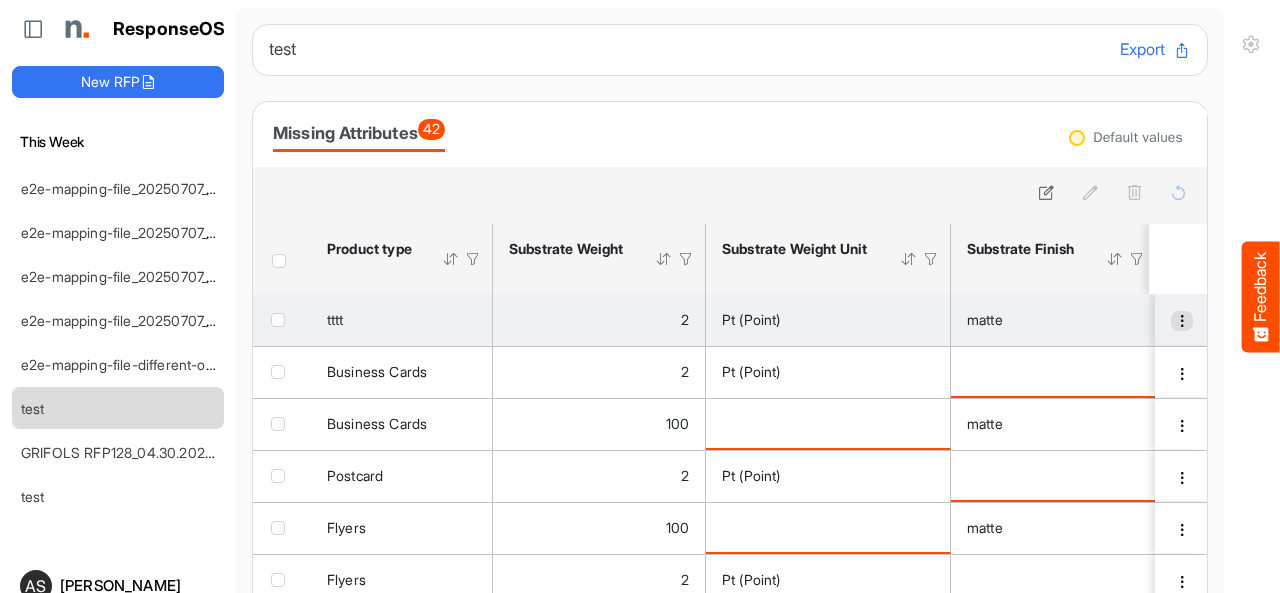 click at bounding box center [1182, 321] 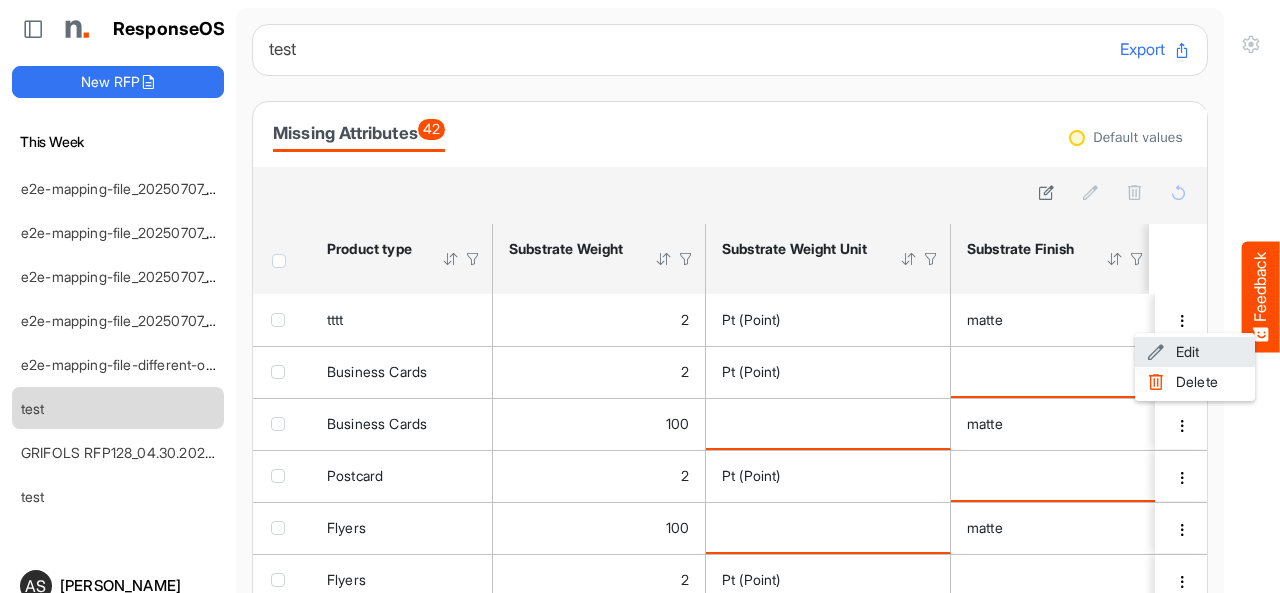 click at bounding box center [1156, 352] 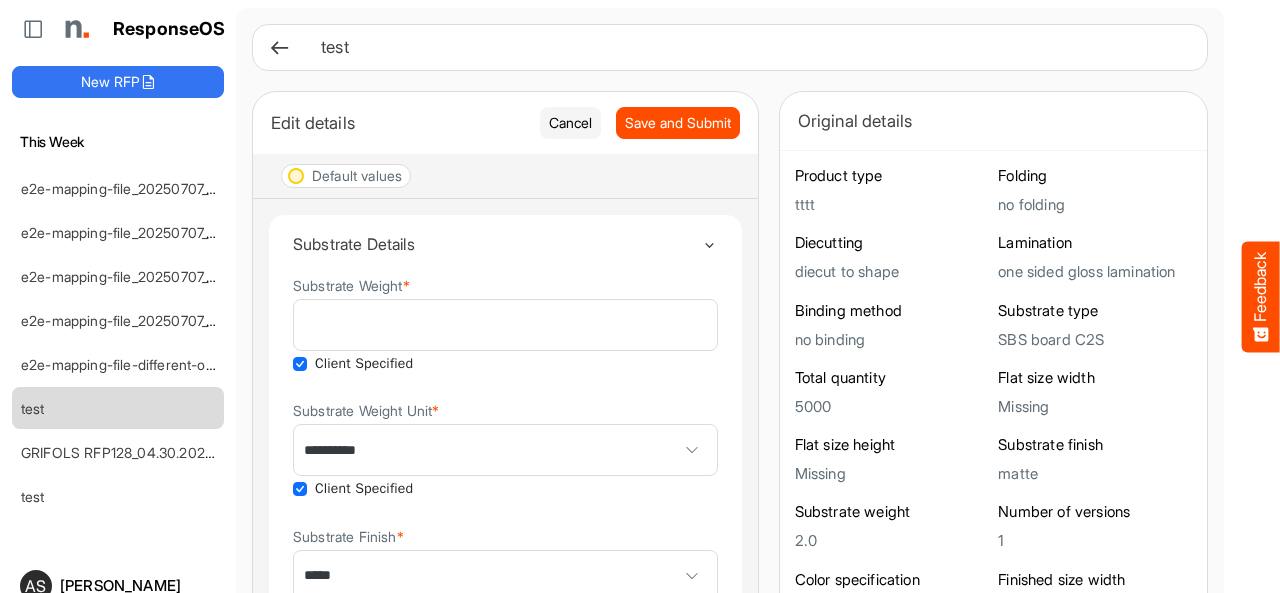 click on "Folding
no folding" at bounding box center [1095, 189] 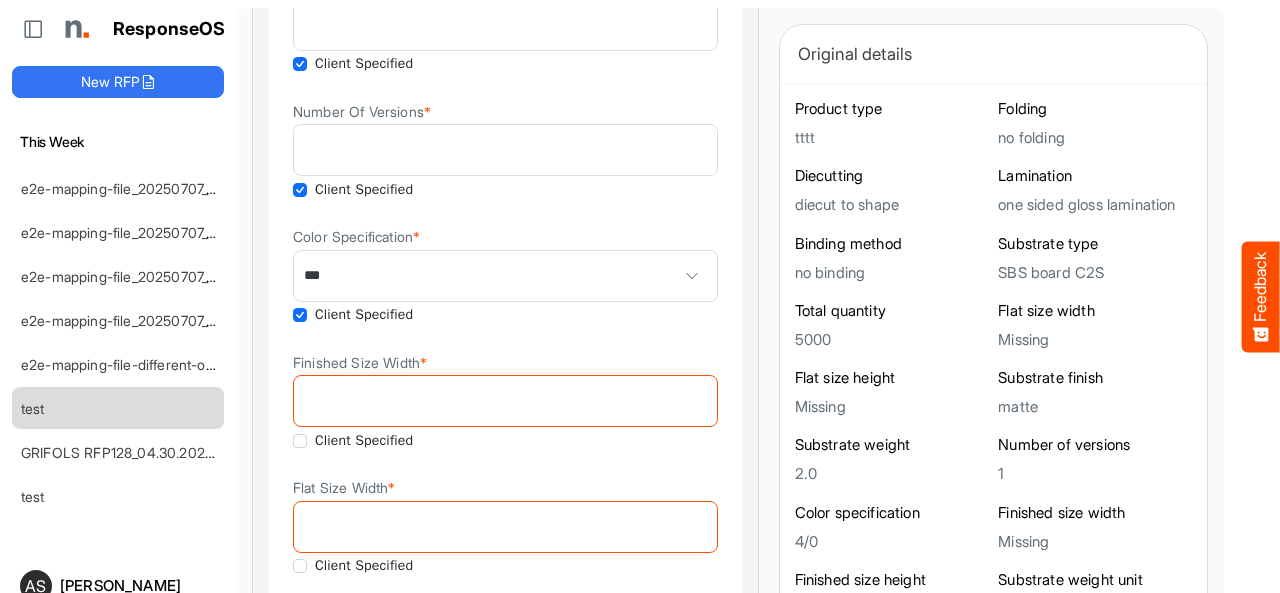 scroll, scrollTop: 920, scrollLeft: 0, axis: vertical 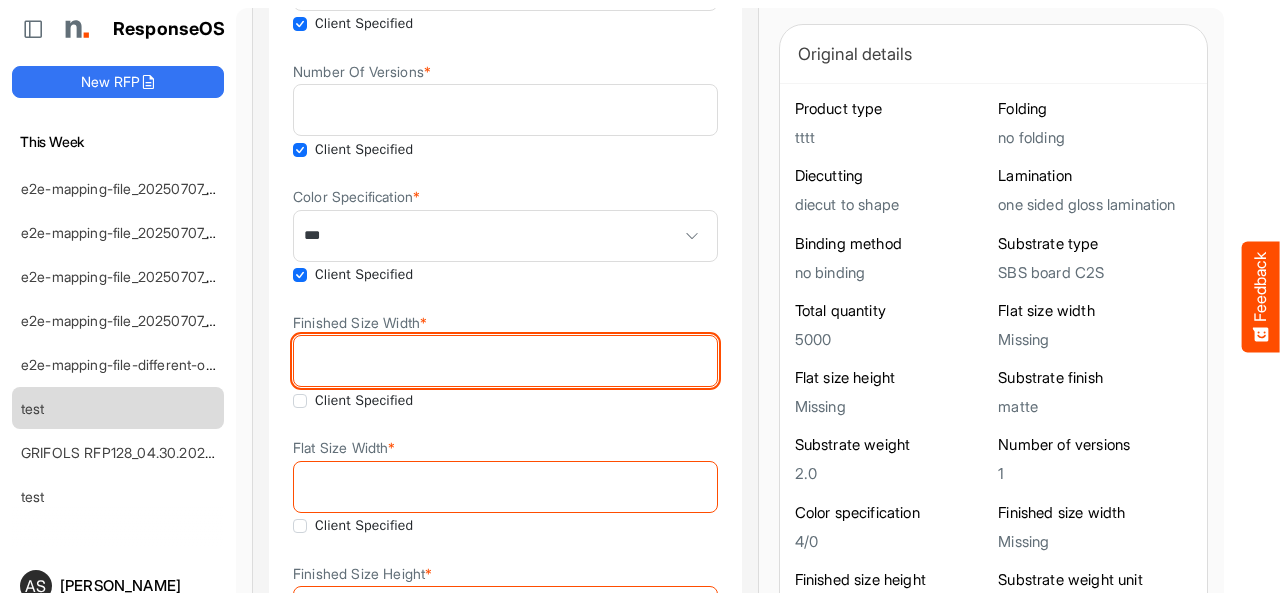 click on "Finished Size Width *" at bounding box center (505, 361) 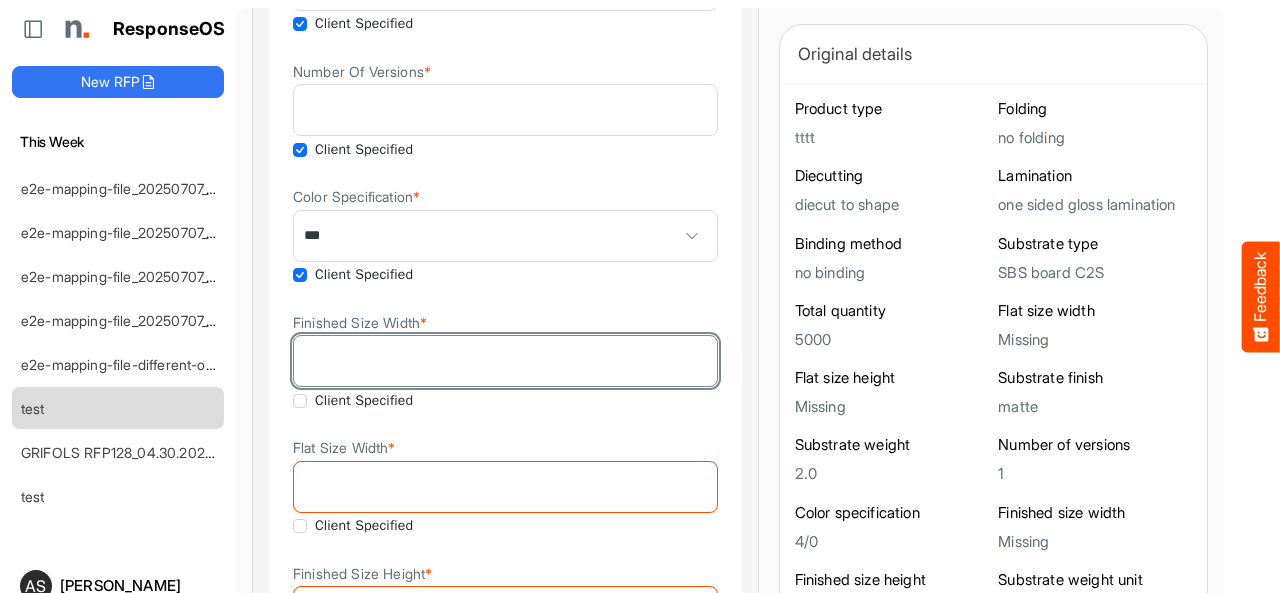 type on "*" 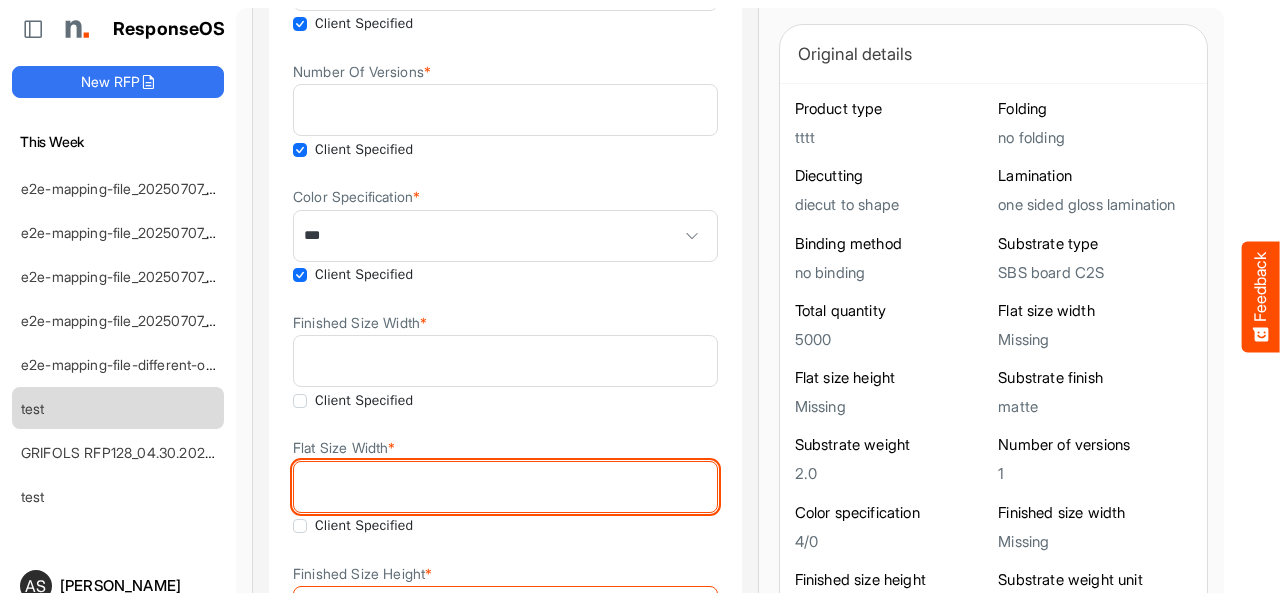 click on "Flat Size Width *" at bounding box center [505, 487] 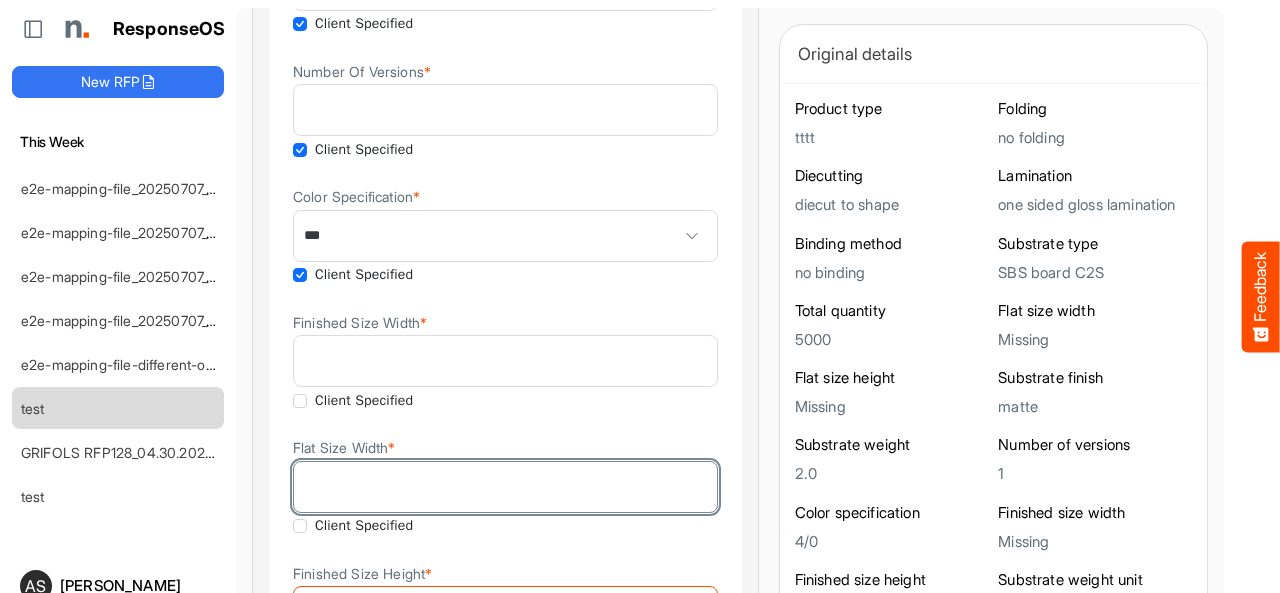 type on "*" 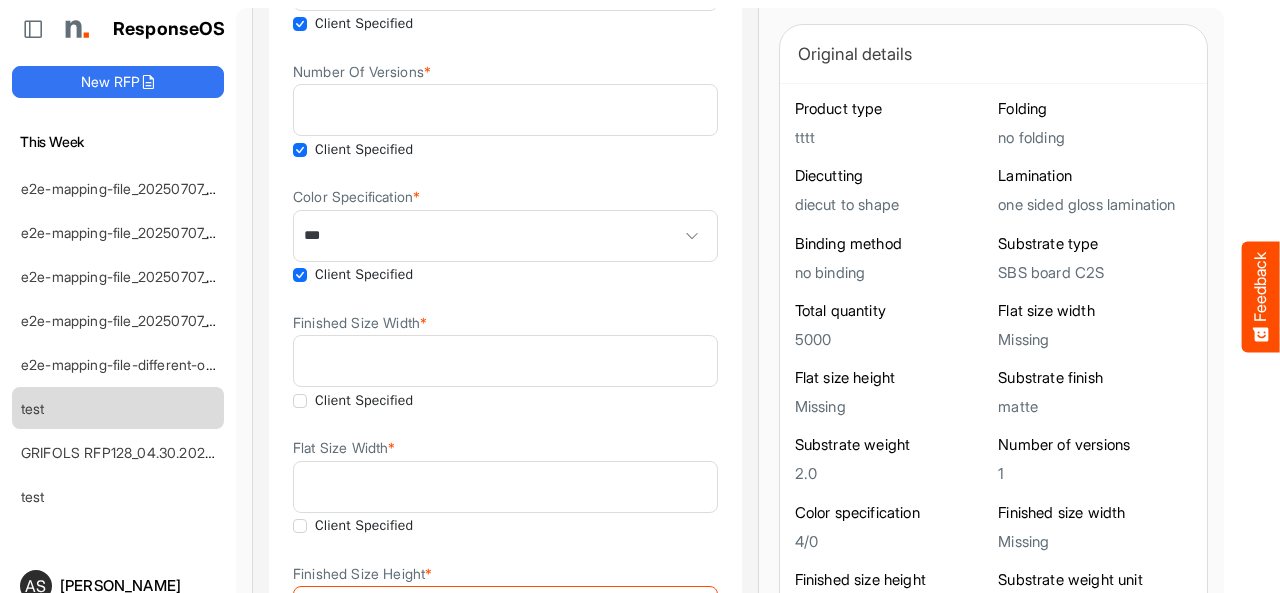 click on "Total Quantity *
****
Client Specified Number Of Versions *
*
Client Specified Color Specification *
***
Client Specified Finished Size Width *
*
Client Specified Flat Size Width *
*
Client Specified Finished Size Height *
Client Specified Flat Size Height *
Client Specified * ******
*" at bounding box center (505, 487) 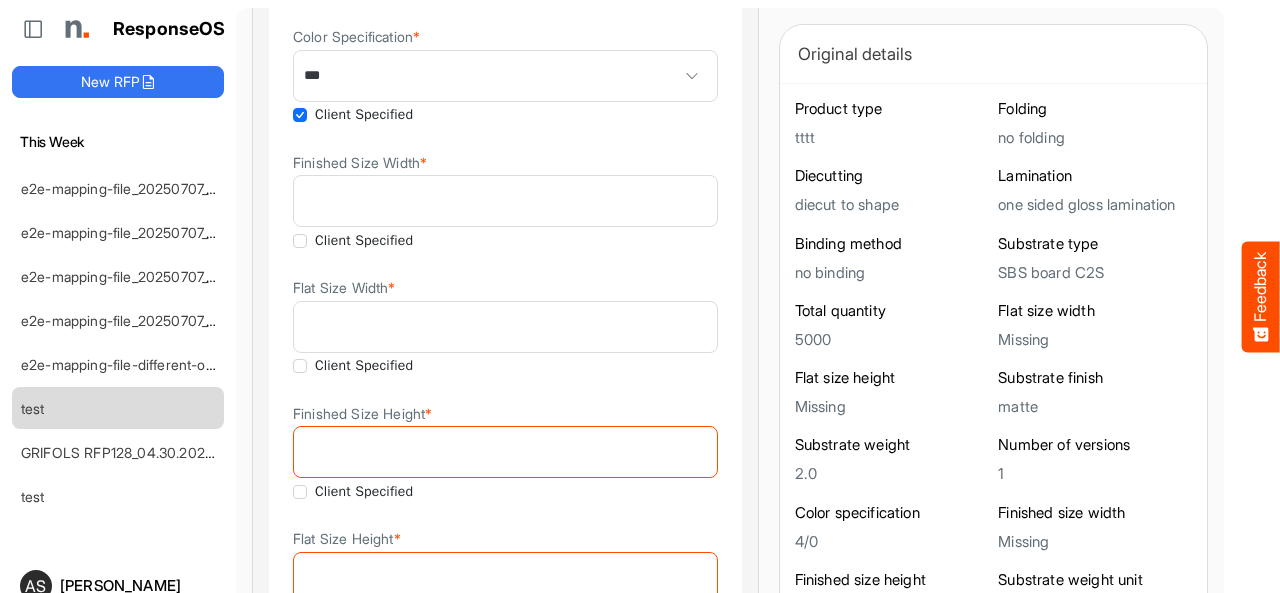 scroll, scrollTop: 1120, scrollLeft: 0, axis: vertical 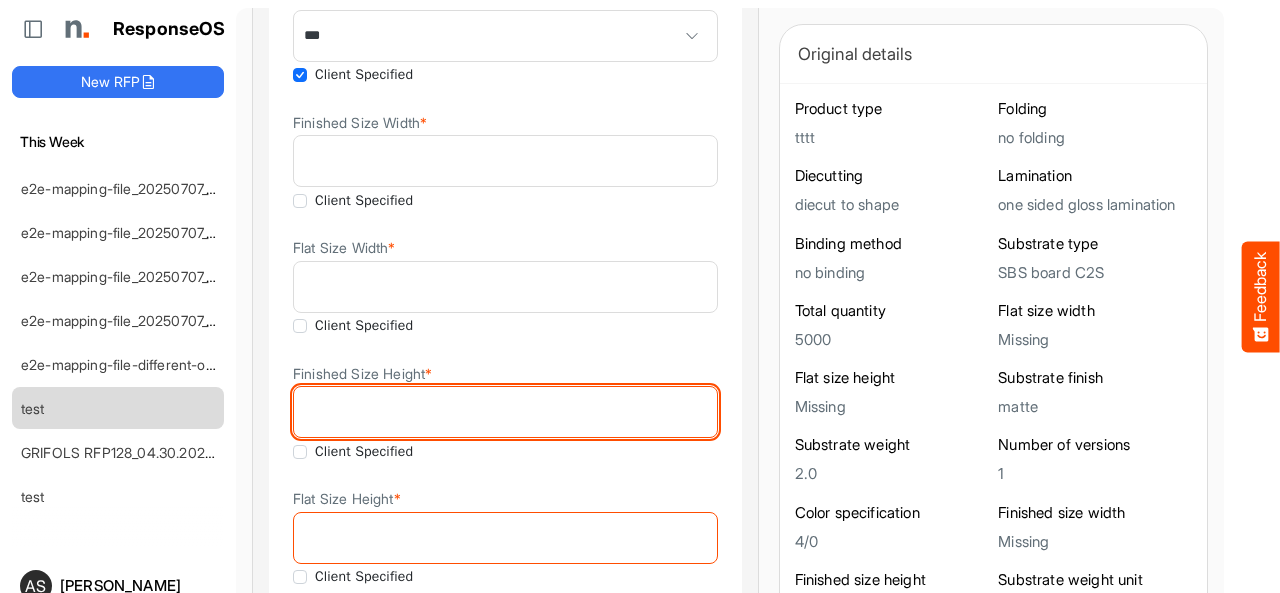 click on "Finished Size Height *" at bounding box center [505, 412] 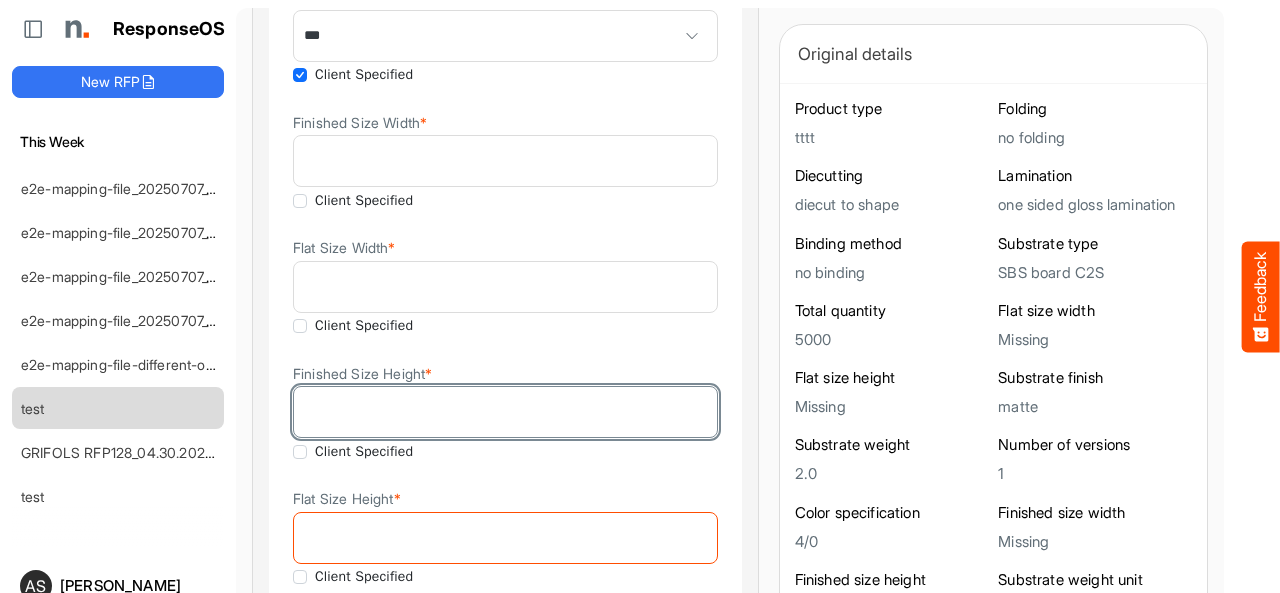 type on "*" 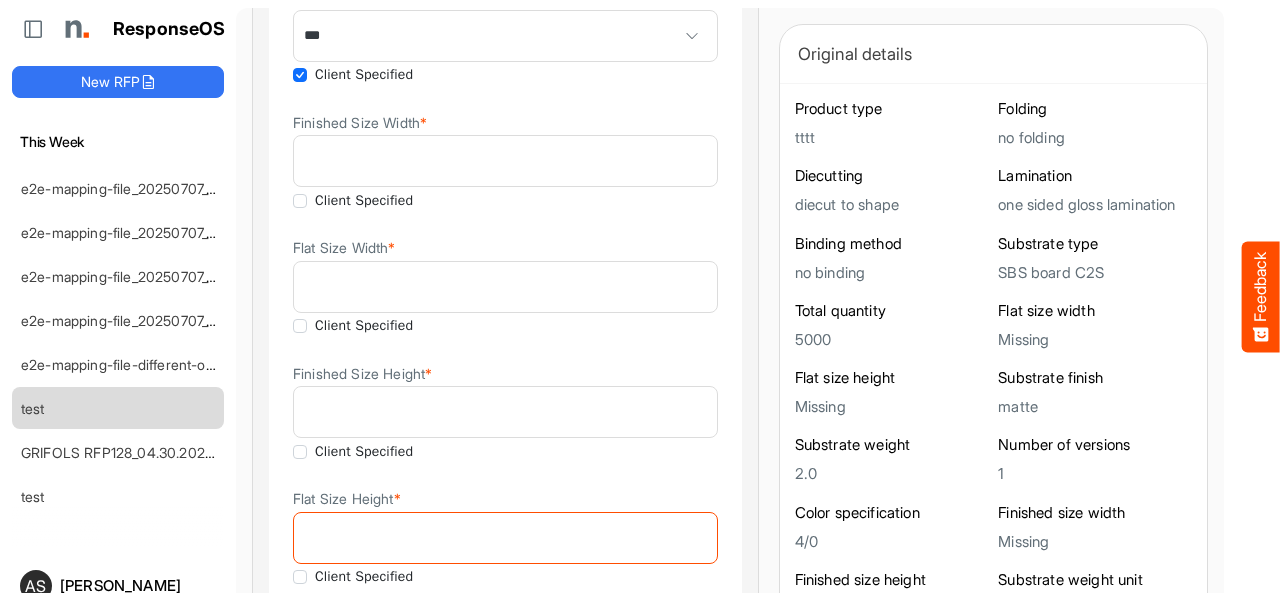 click on "Total Quantity *
****
Client Specified Number Of Versions *
*
Client Specified Color Specification *
***
Client Specified Finished Size Width *
*
Client Specified Flat Size Width *
*
Client Specified Finished Size Height *
*
Client Specified Flat Size Height *
Client Specified * ******" at bounding box center [505, 287] 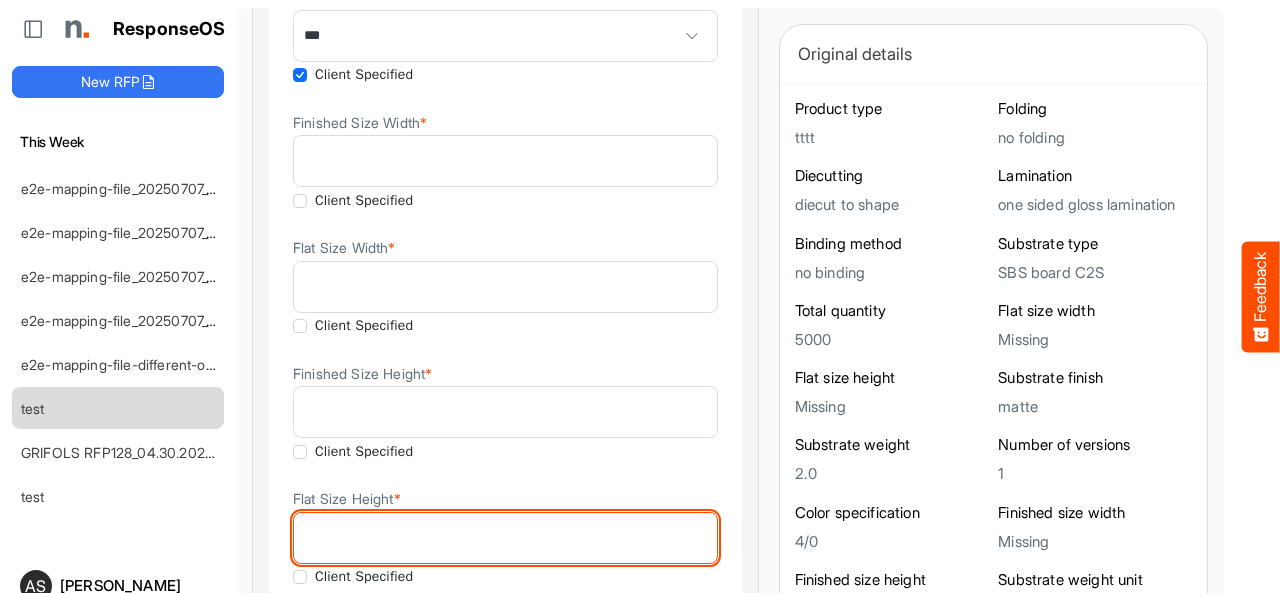 click on "Flat Size Height *" at bounding box center (505, 538) 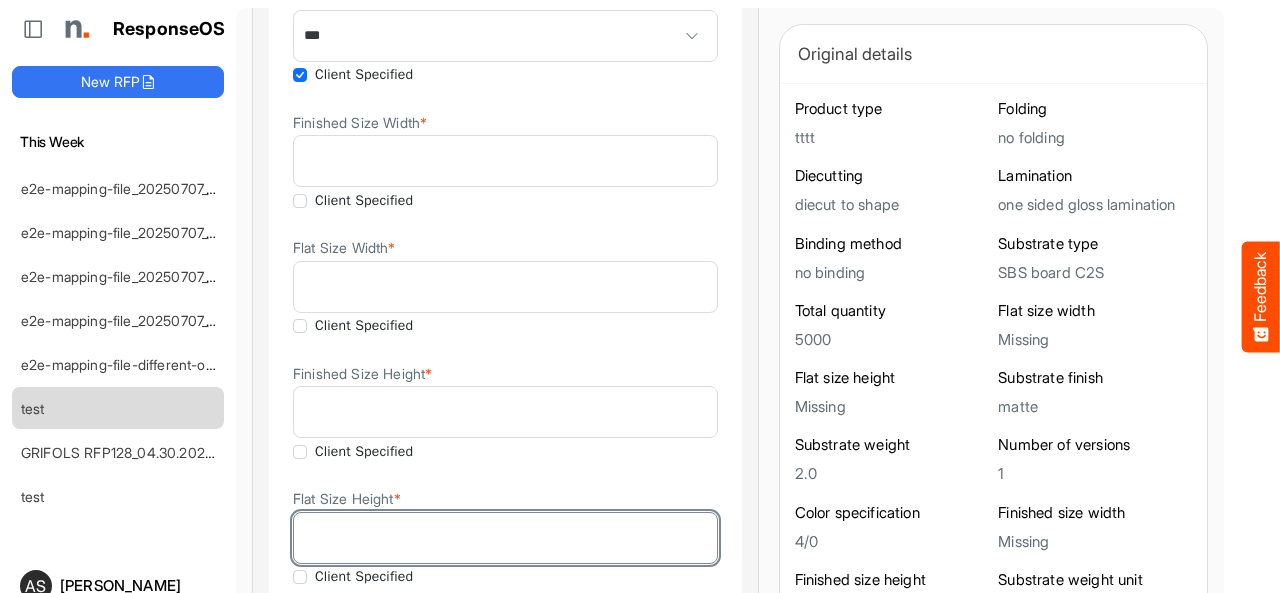 type on "*" 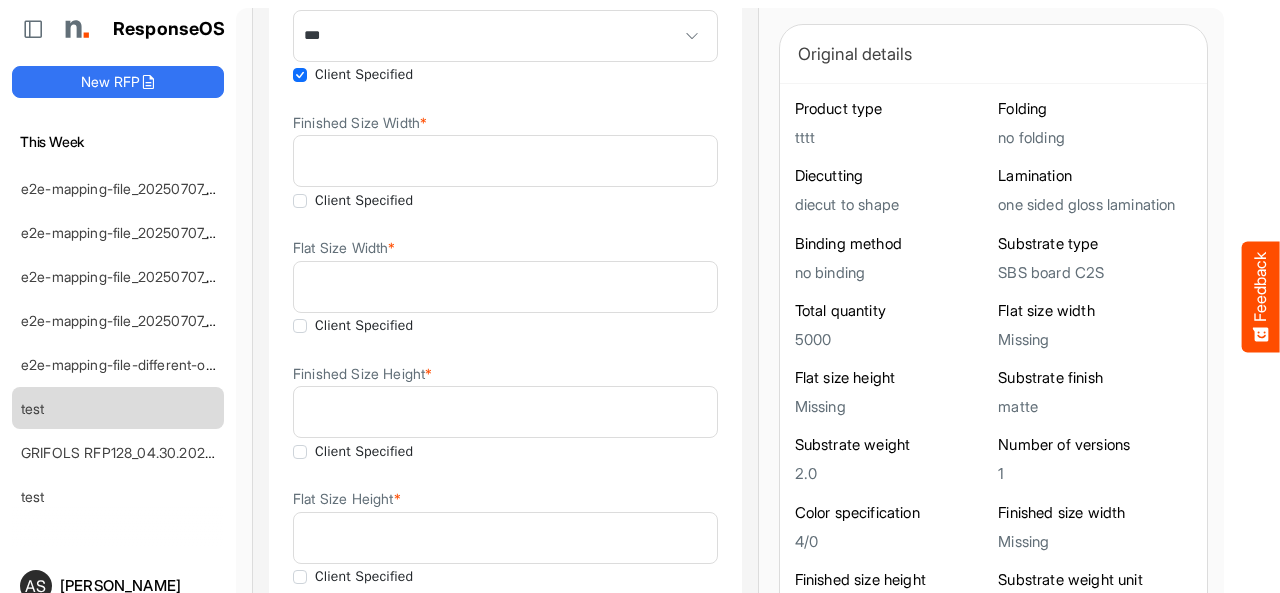click on "Required Specifications
Total Quantity *
****
Client Specified Number Of Versions *
*
Client Specified Color Specification *
***
Client Specified Finished Size Width *
*
Client Specified Flat Size Width *
*
Client Specified Finished Size Height *
*
Client Specified Flat Size Height * *
Client Specified * ******" at bounding box center [505, 266] 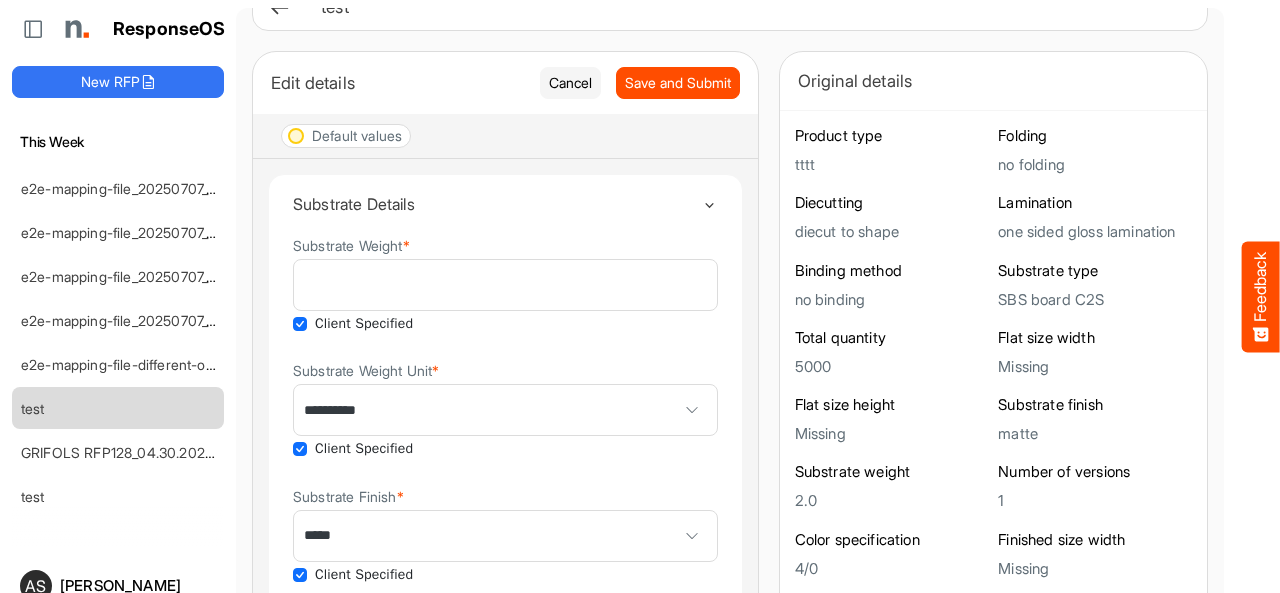 scroll, scrollTop: 0, scrollLeft: 0, axis: both 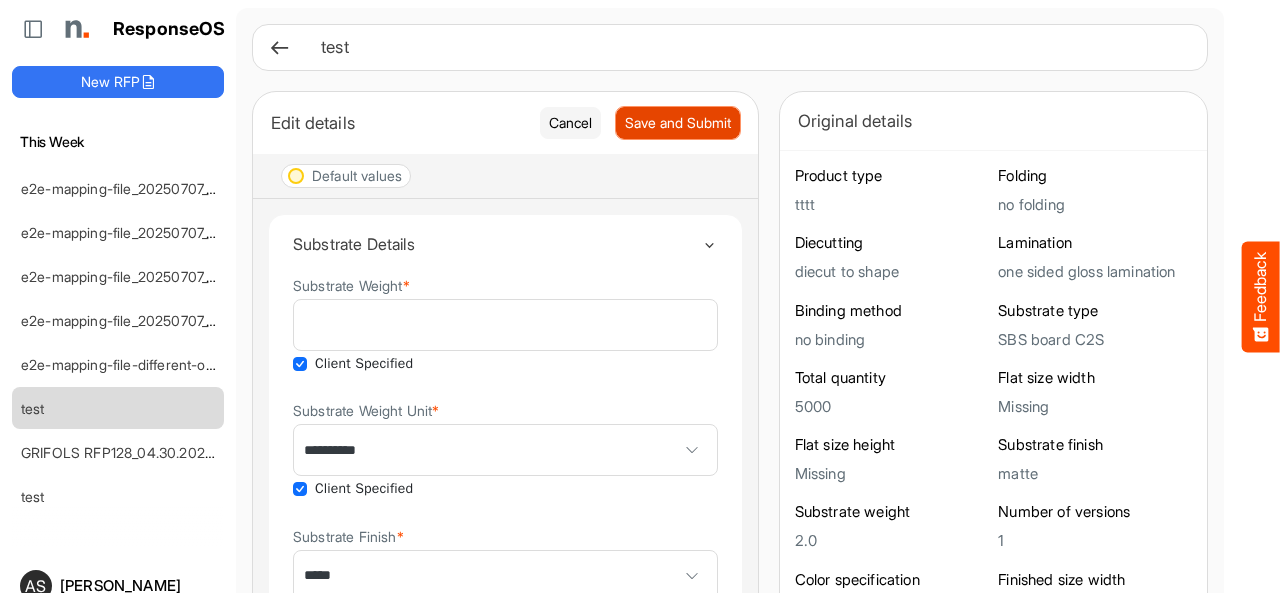 click on "Save and Submit" at bounding box center [678, 123] 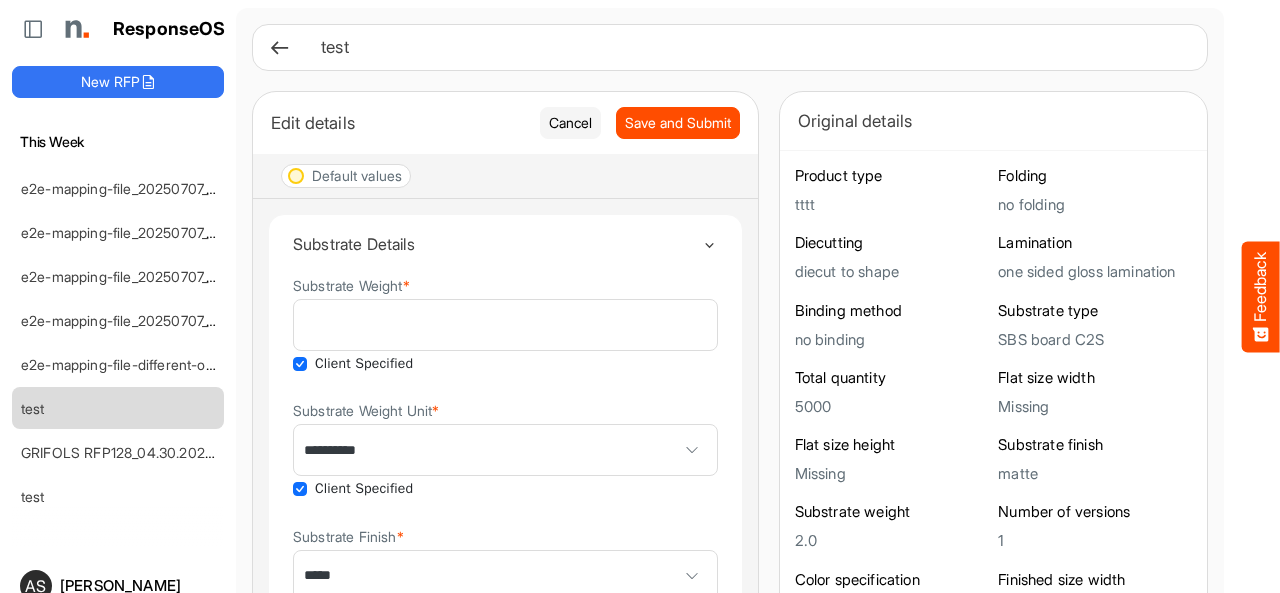 click at bounding box center [279, 47] 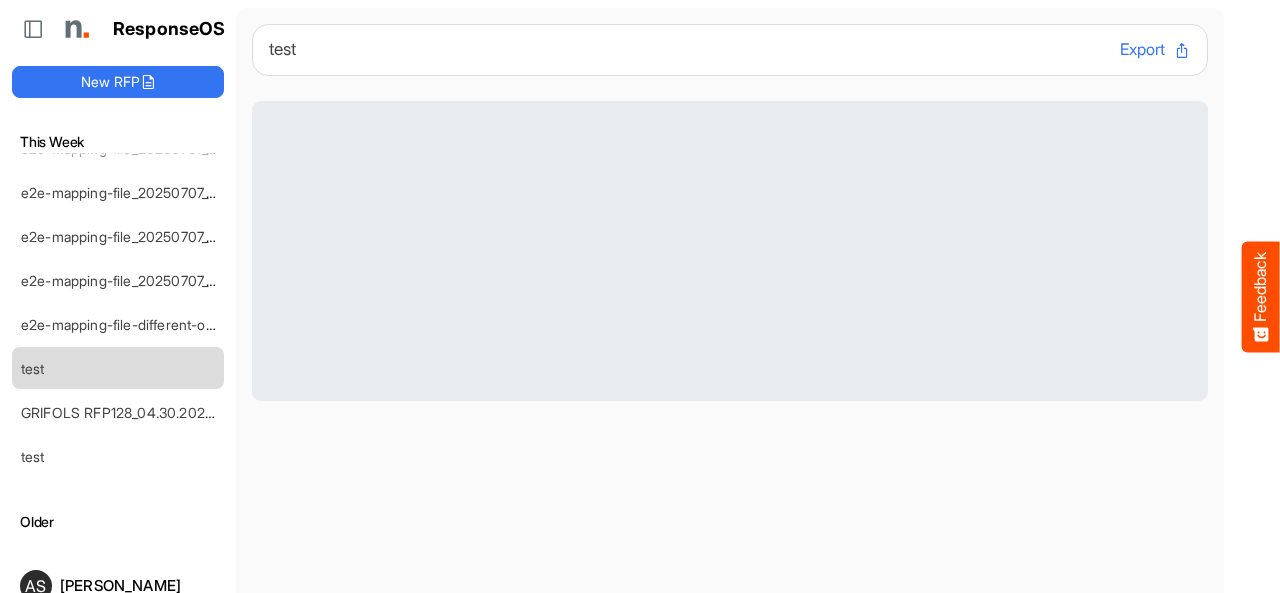 scroll, scrollTop: 360, scrollLeft: 0, axis: vertical 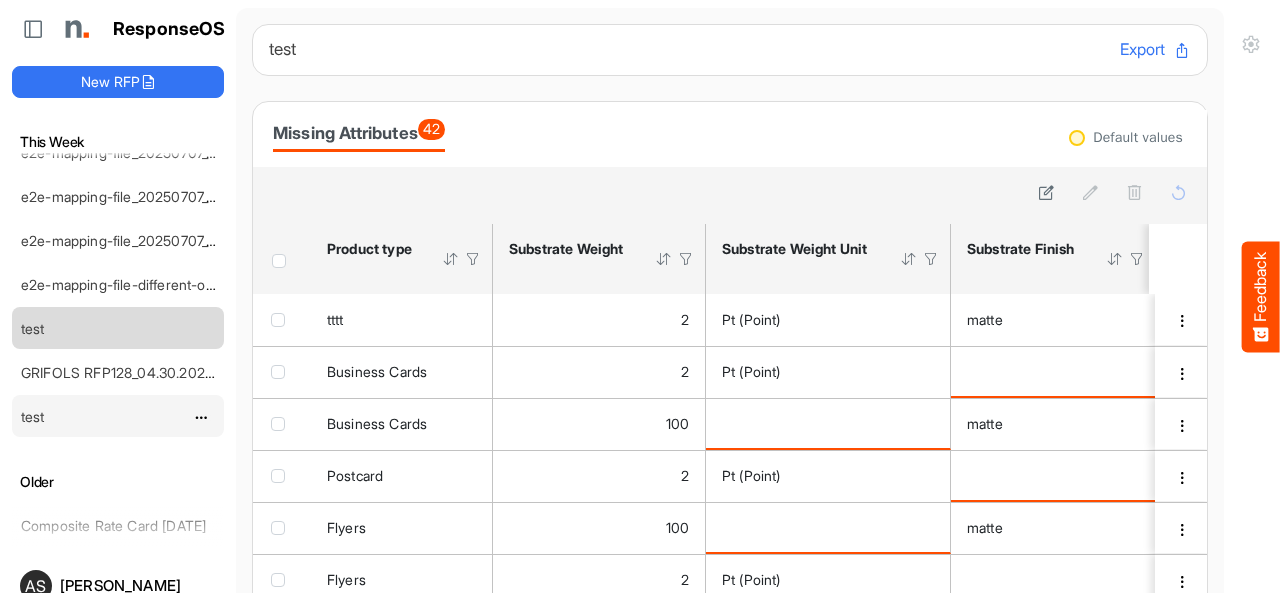 click on "test" at bounding box center [33, 416] 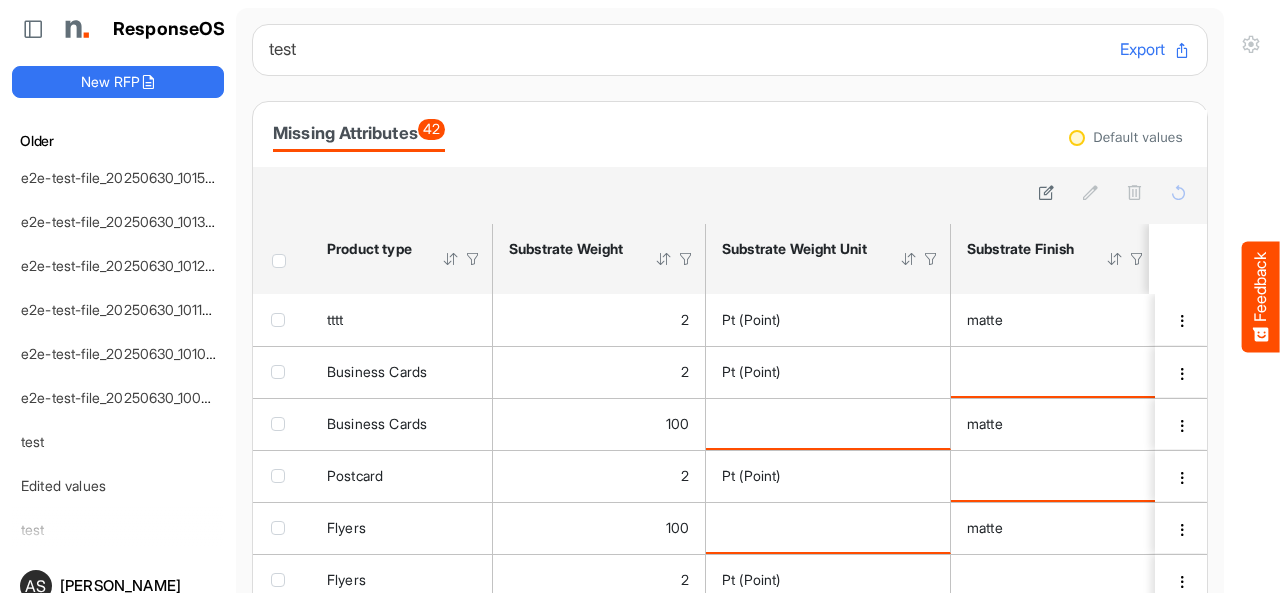 scroll, scrollTop: 880, scrollLeft: 0, axis: vertical 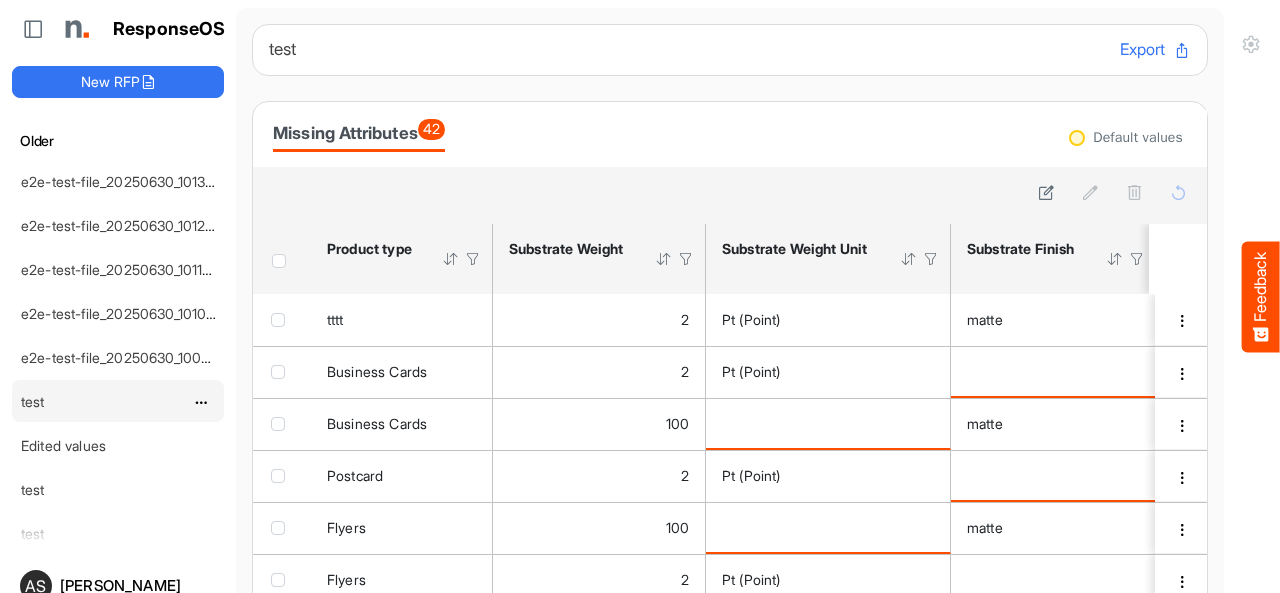 click on "test" at bounding box center (33, 401) 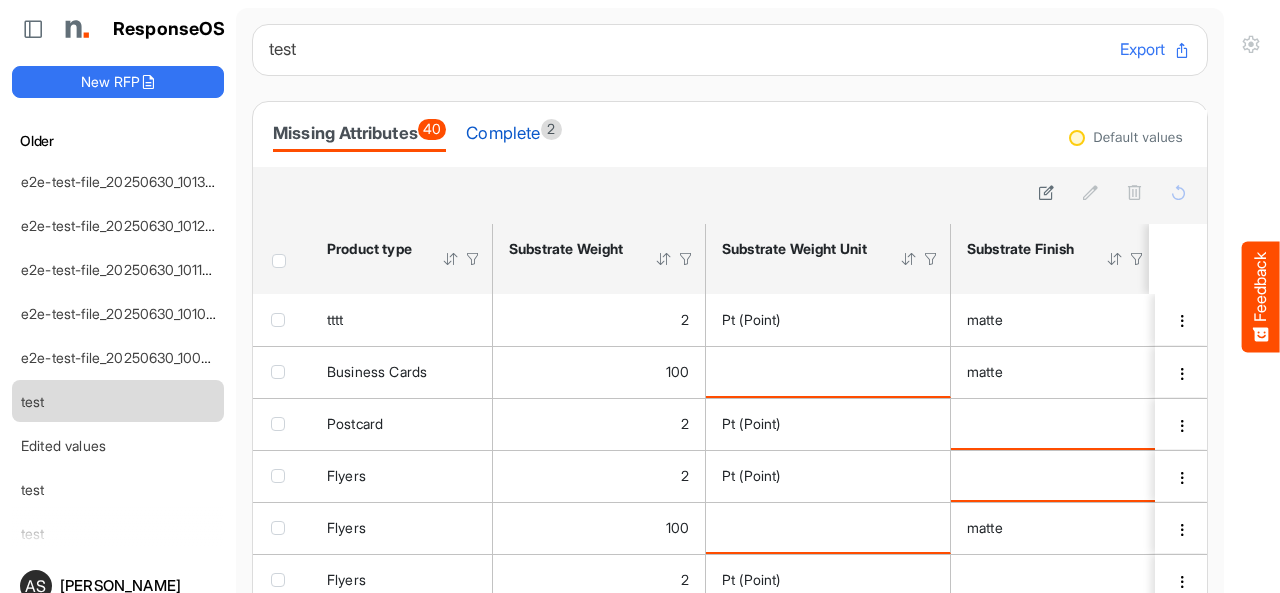 click on "Complete
2" at bounding box center (513, 133) 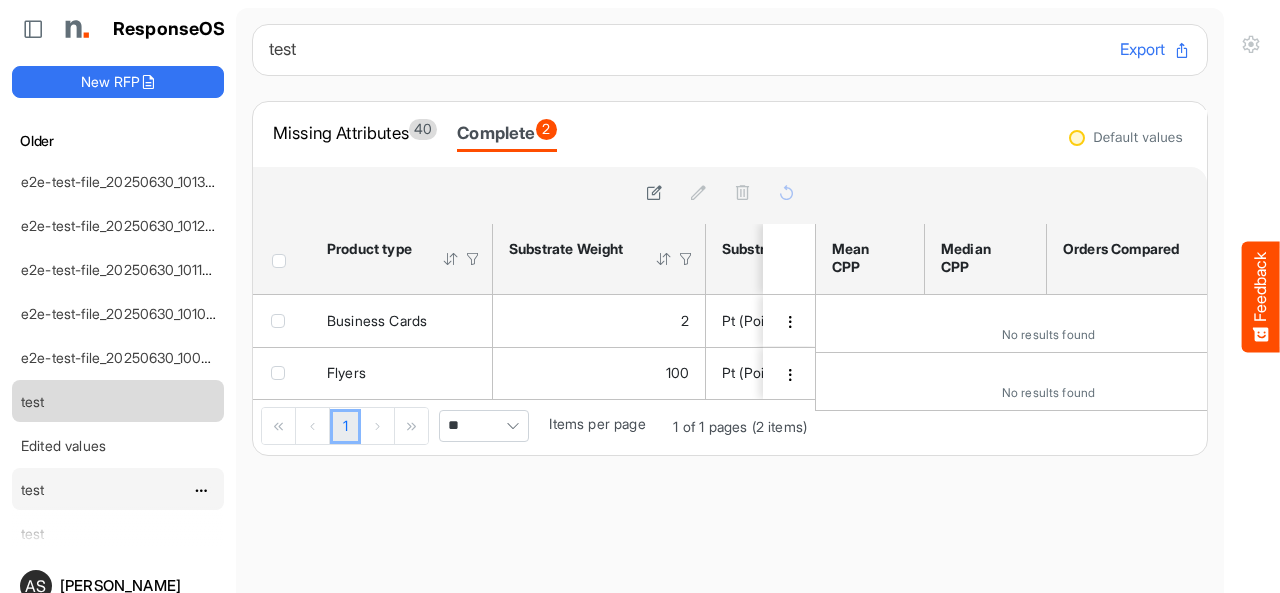 click on "test" at bounding box center [33, 489] 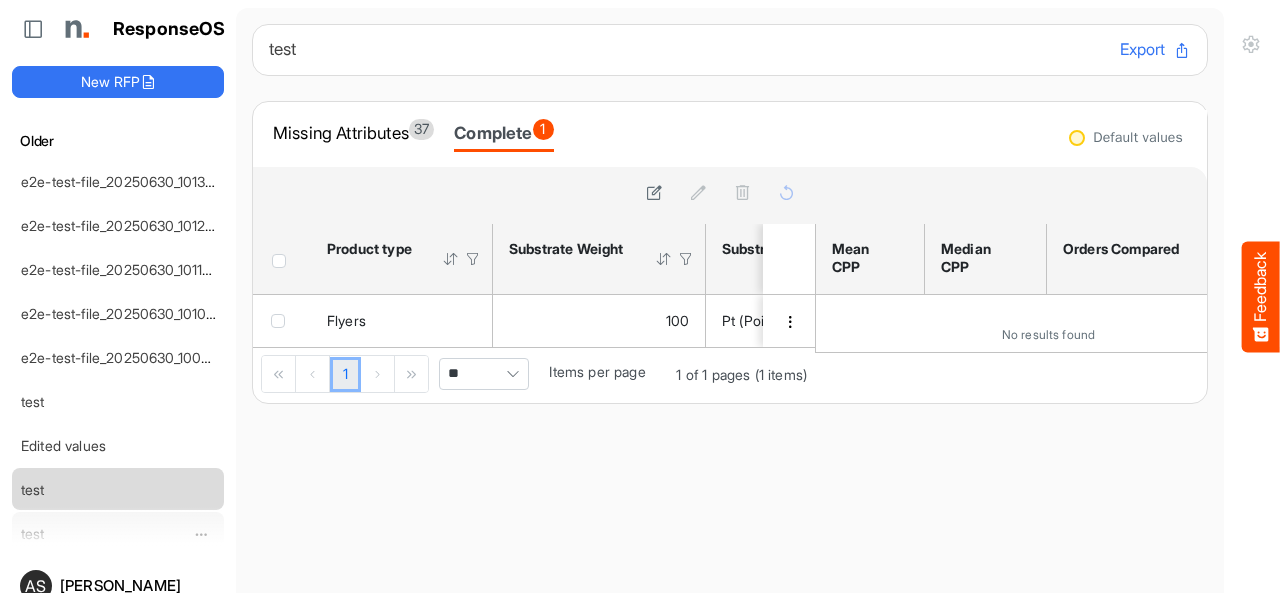 click on "test" at bounding box center (102, 533) 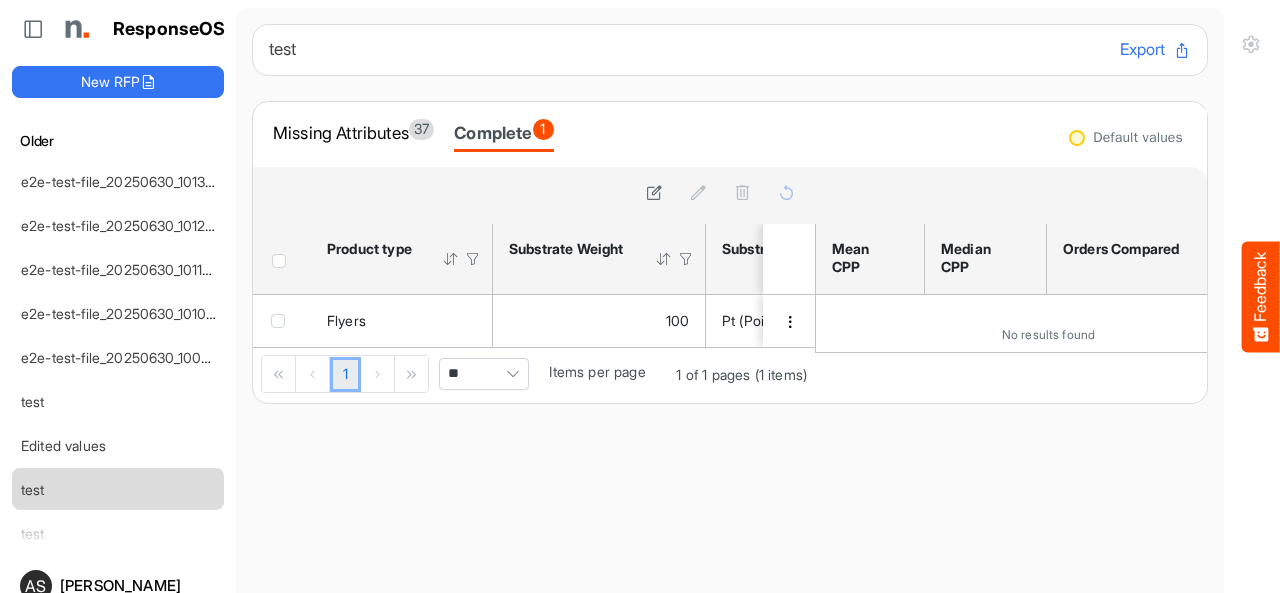 click on "[DATE]
e2e-test-file
This Week
e2e-mapping-file_20250707_175439
e2e-mapping-file_20250707_175415
e2e-mapping-file_20250707_174444
e2e-mapping-file_20250707_171836
e2e-mapping-file_20250707_171809
e2e-mapping-file_20250707_145629
e2e-mapping-file_20250707_145427
e2e-mapping-file_20250707_145356" at bounding box center (118, 337) 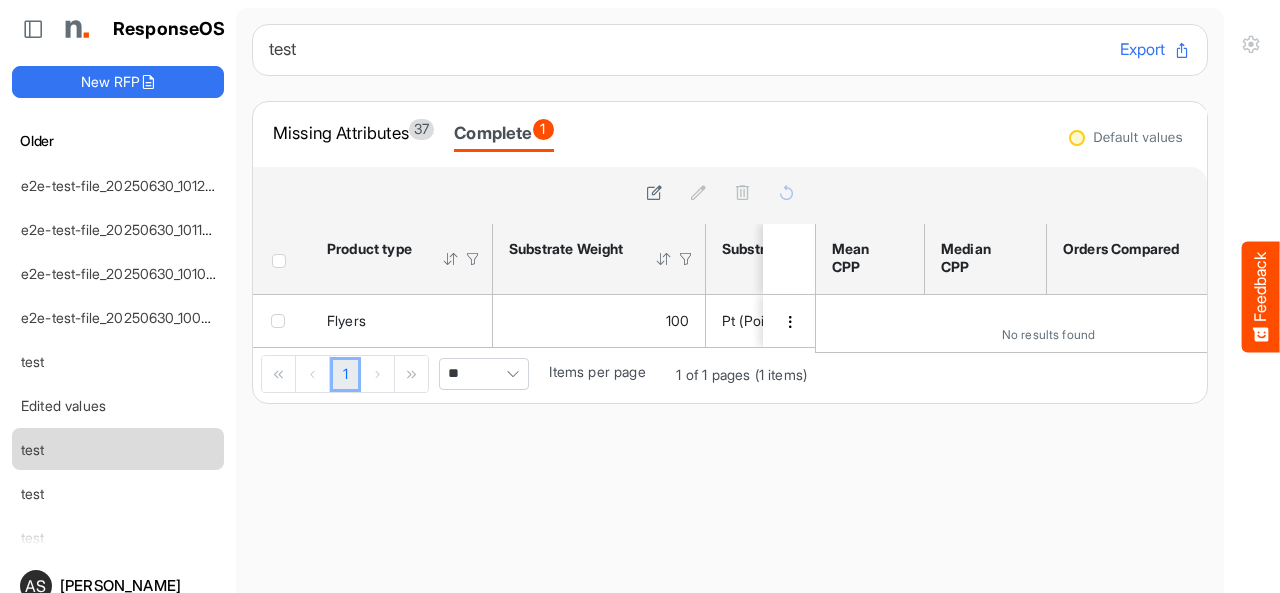 scroll, scrollTop: 960, scrollLeft: 0, axis: vertical 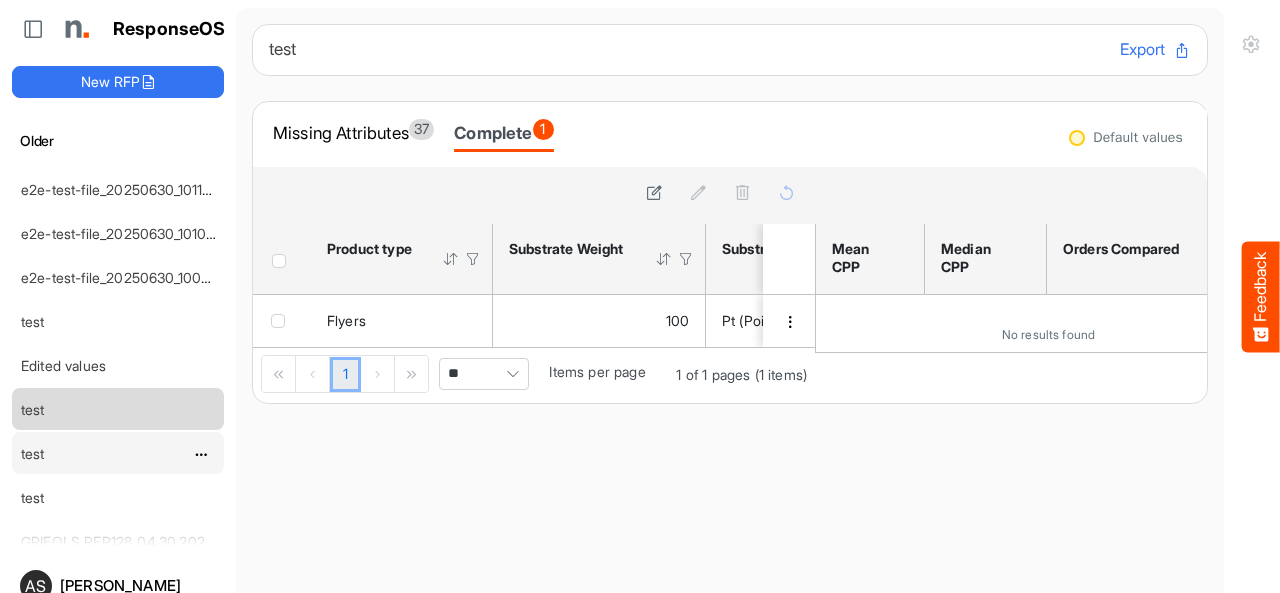 click on "test" at bounding box center [33, 453] 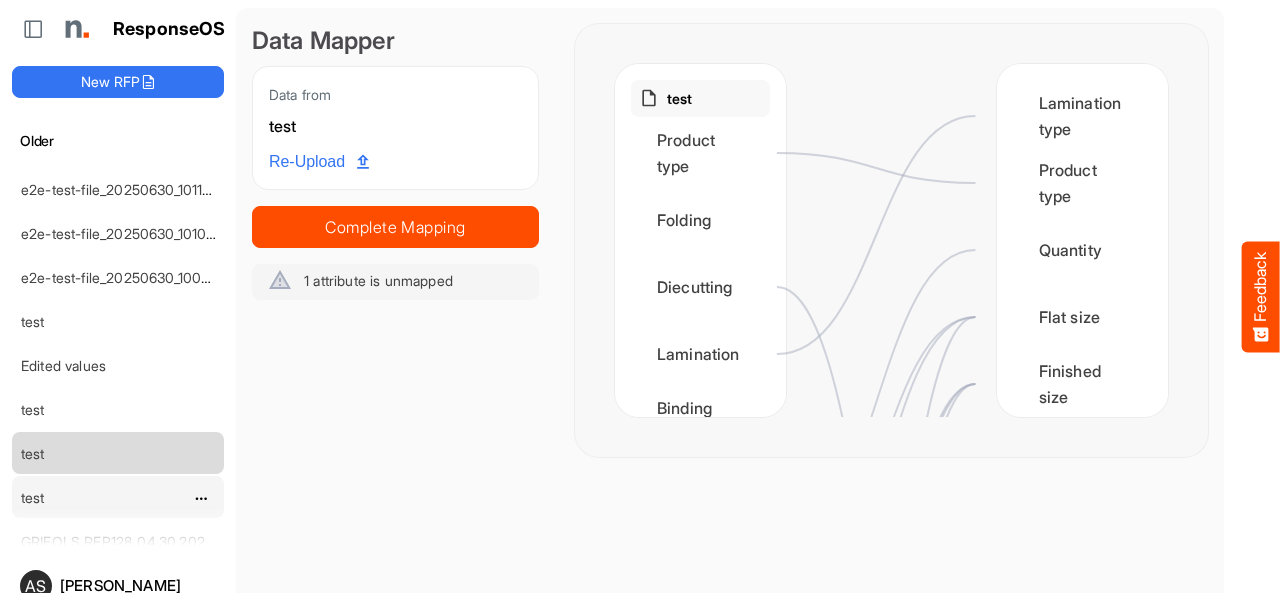 click on "test" at bounding box center [33, 497] 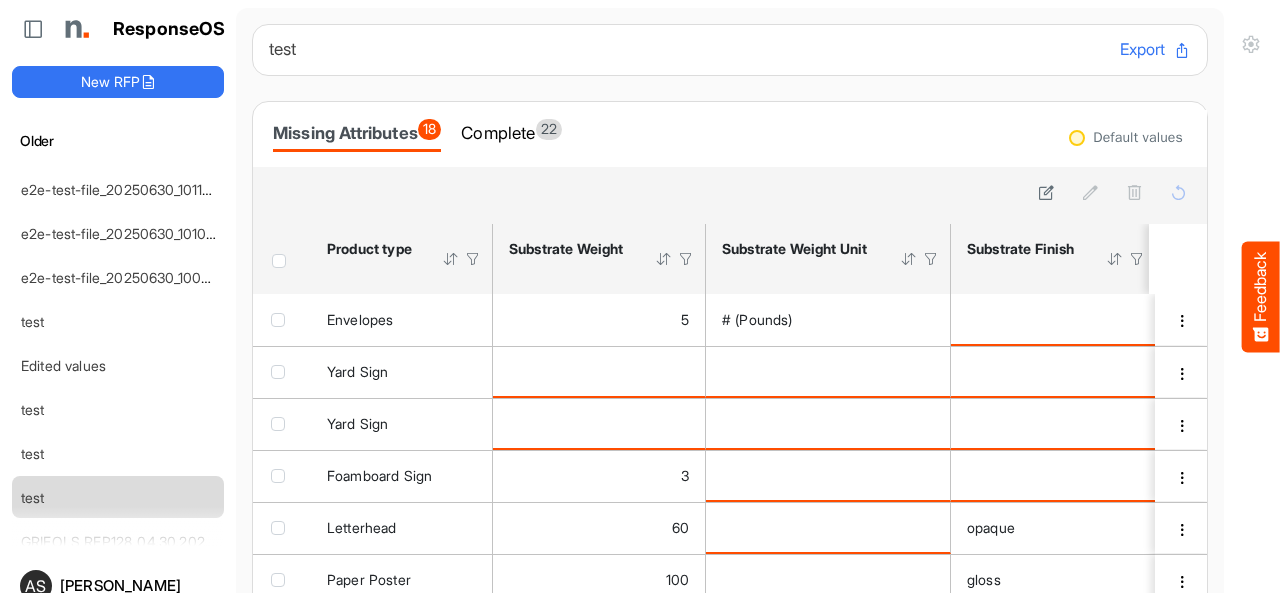 click on "Missing Attributes
18 Complete
22" at bounding box center [730, 134] 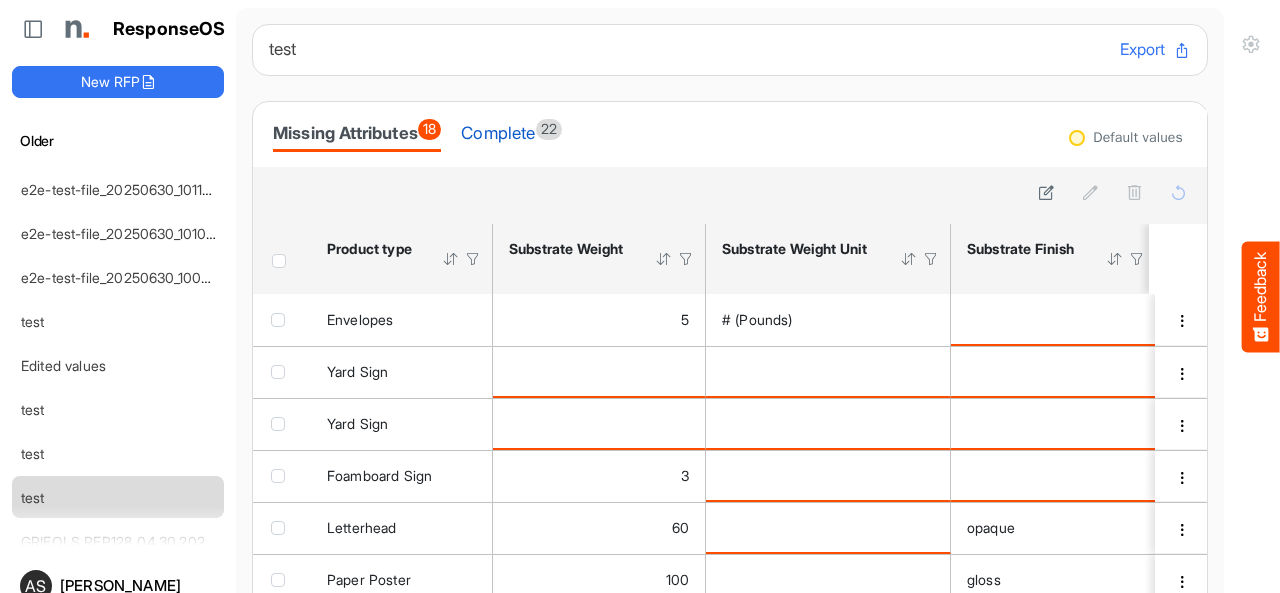 click on "Complete
22" at bounding box center (511, 133) 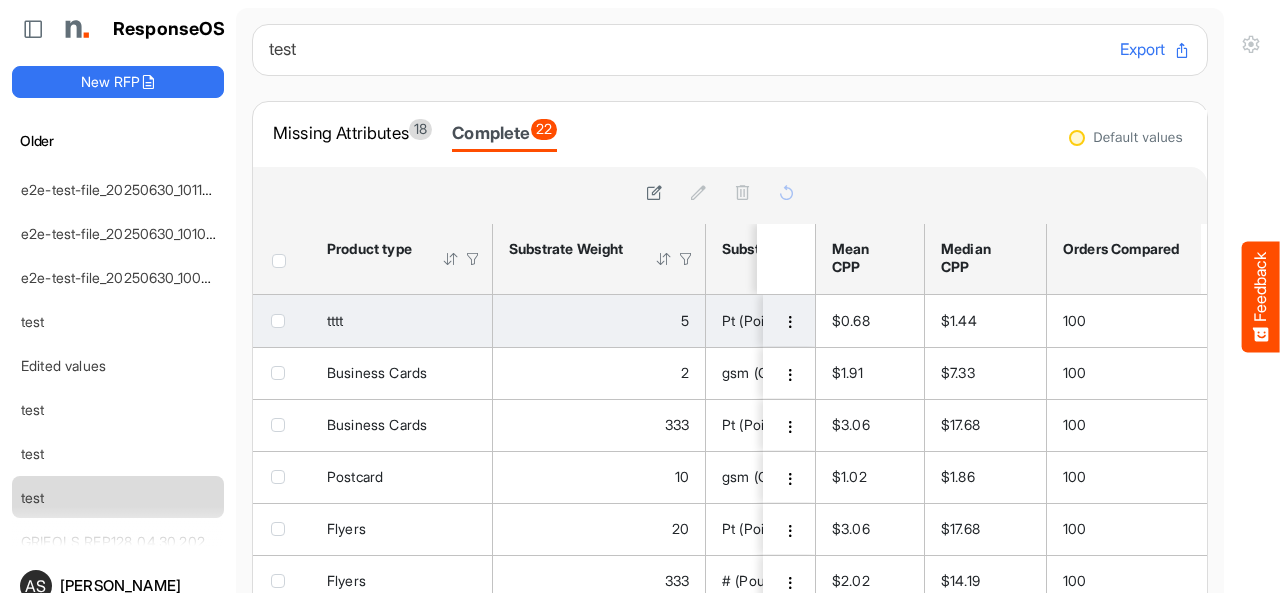 click at bounding box center [789, 321] 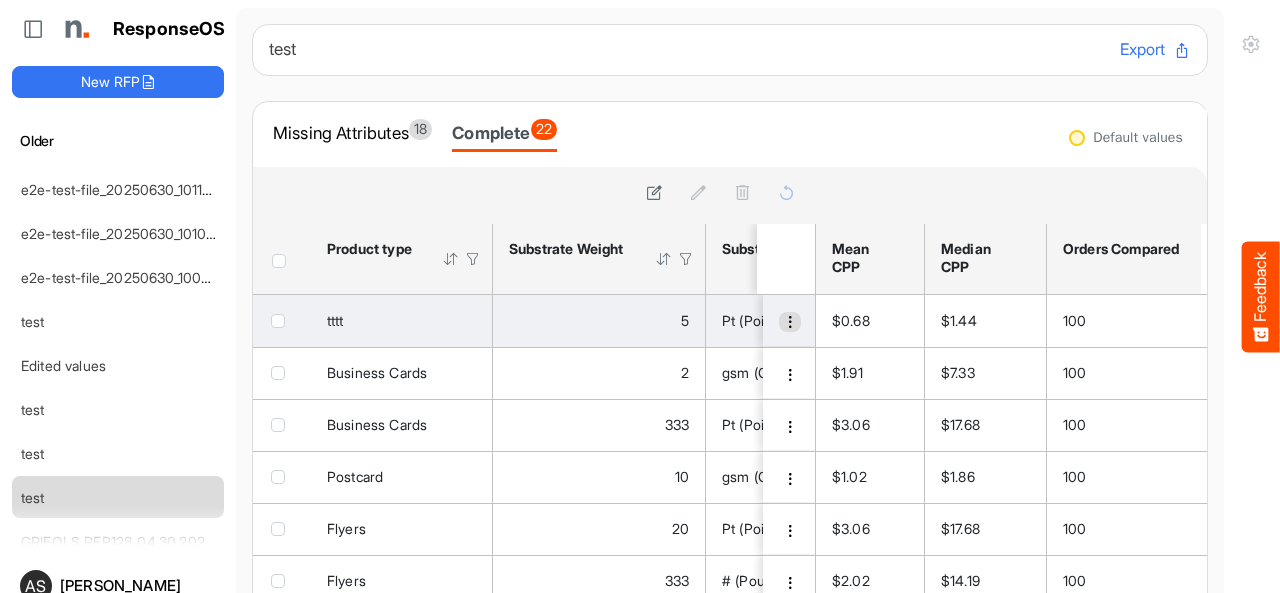 click at bounding box center (790, 322) 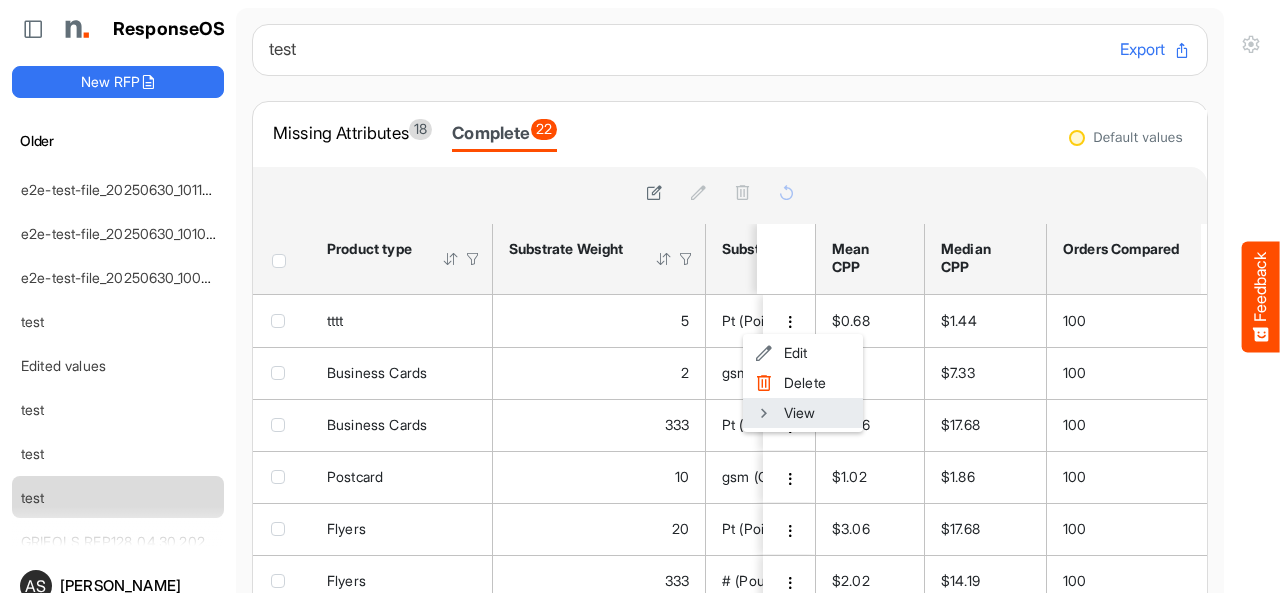 click at bounding box center [764, 413] 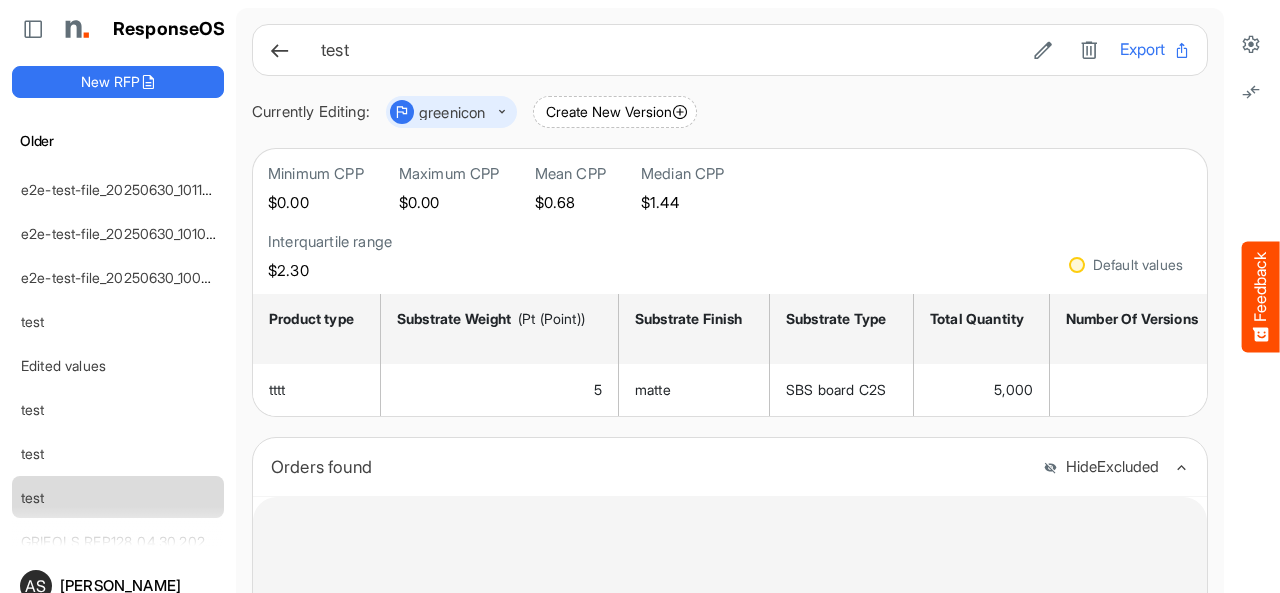 scroll, scrollTop: 240, scrollLeft: 0, axis: vertical 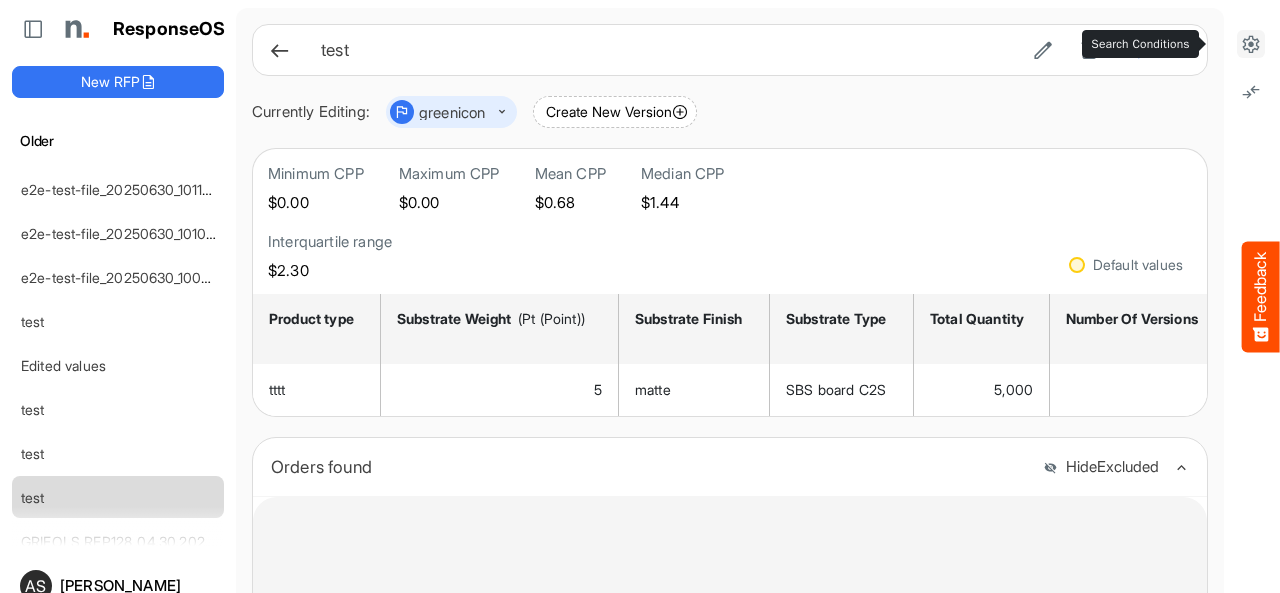 click at bounding box center (1251, 44) 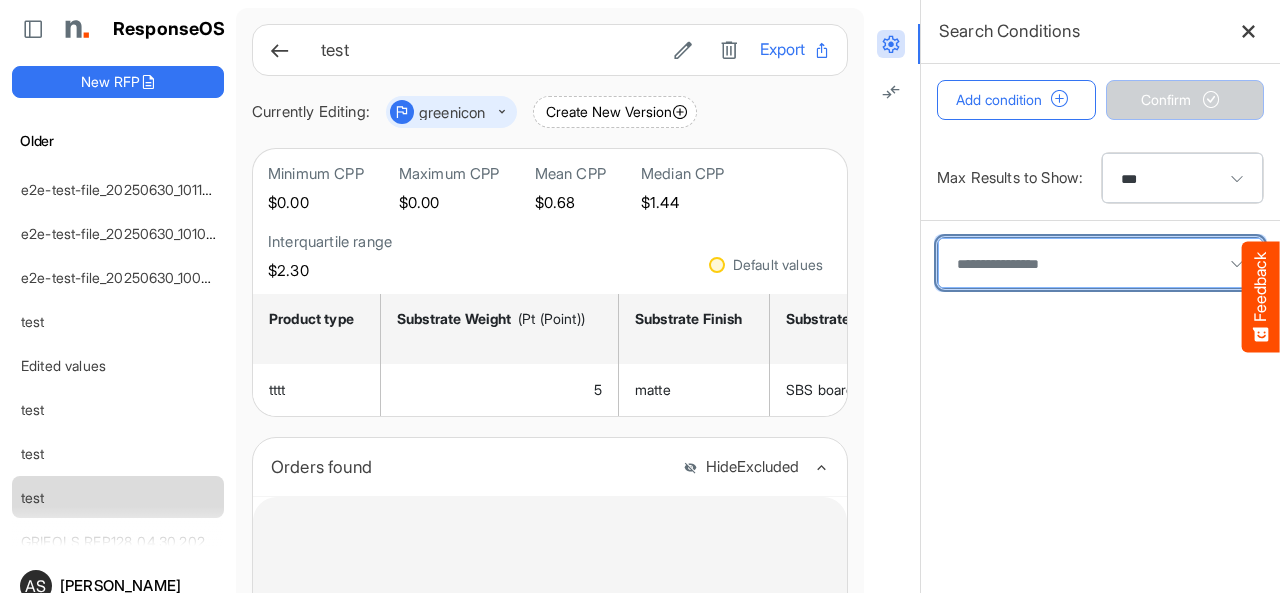 click at bounding box center [1100, 263] 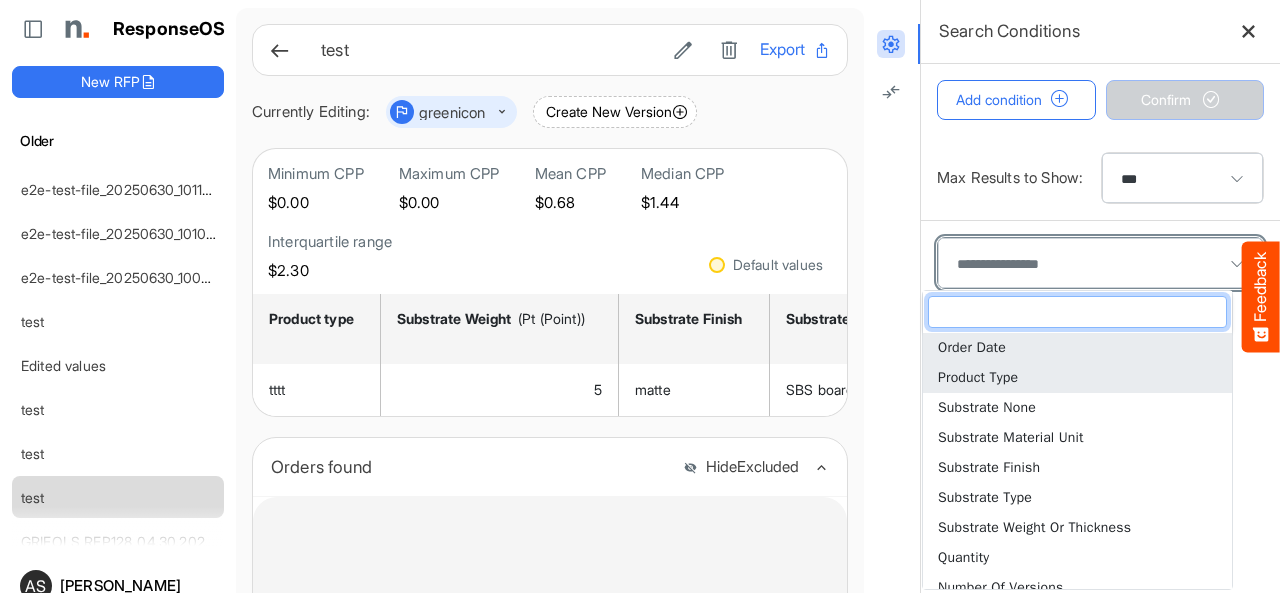 click on "Product Type" at bounding box center [978, 377] 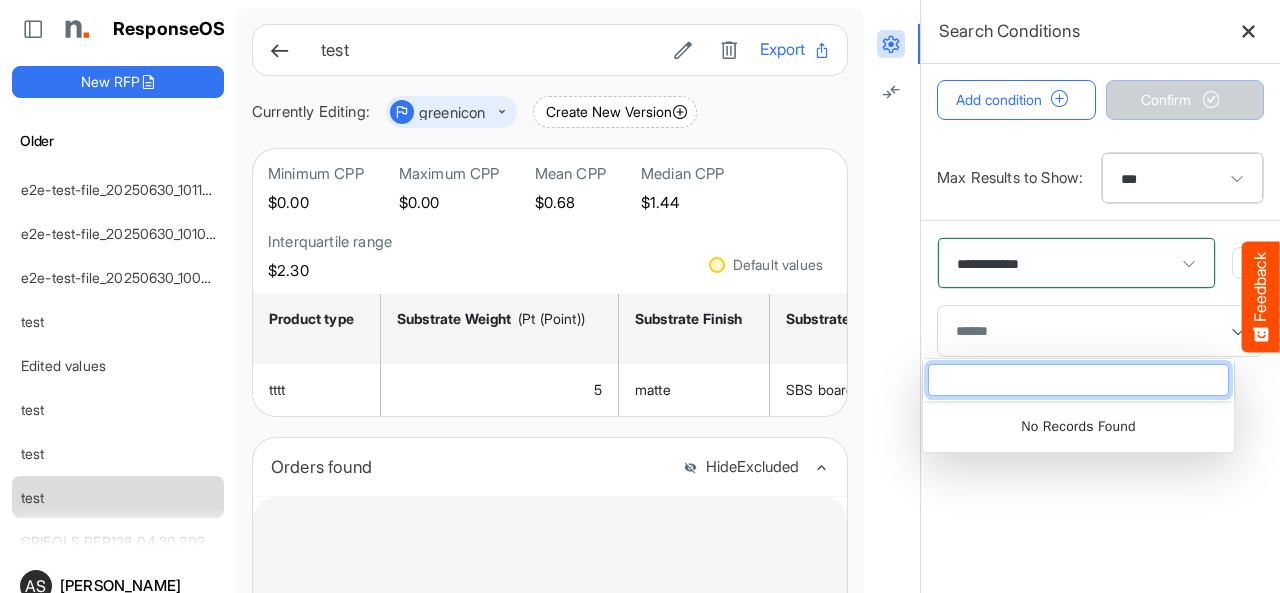 click at bounding box center (1100, 331) 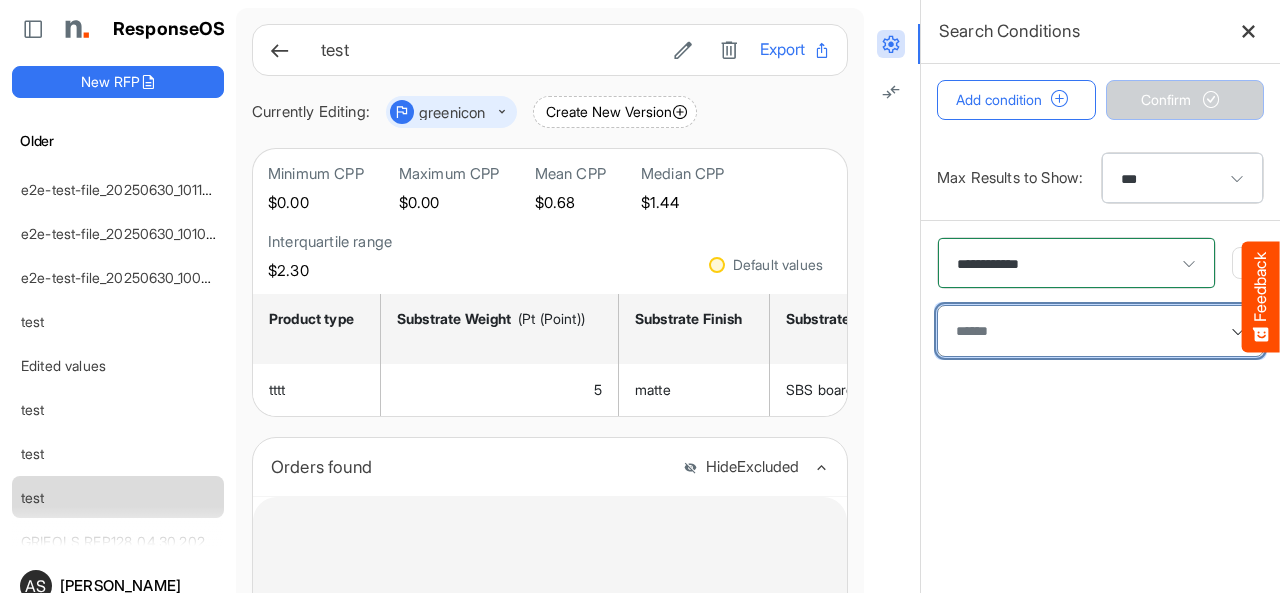 click at bounding box center [1100, 331] 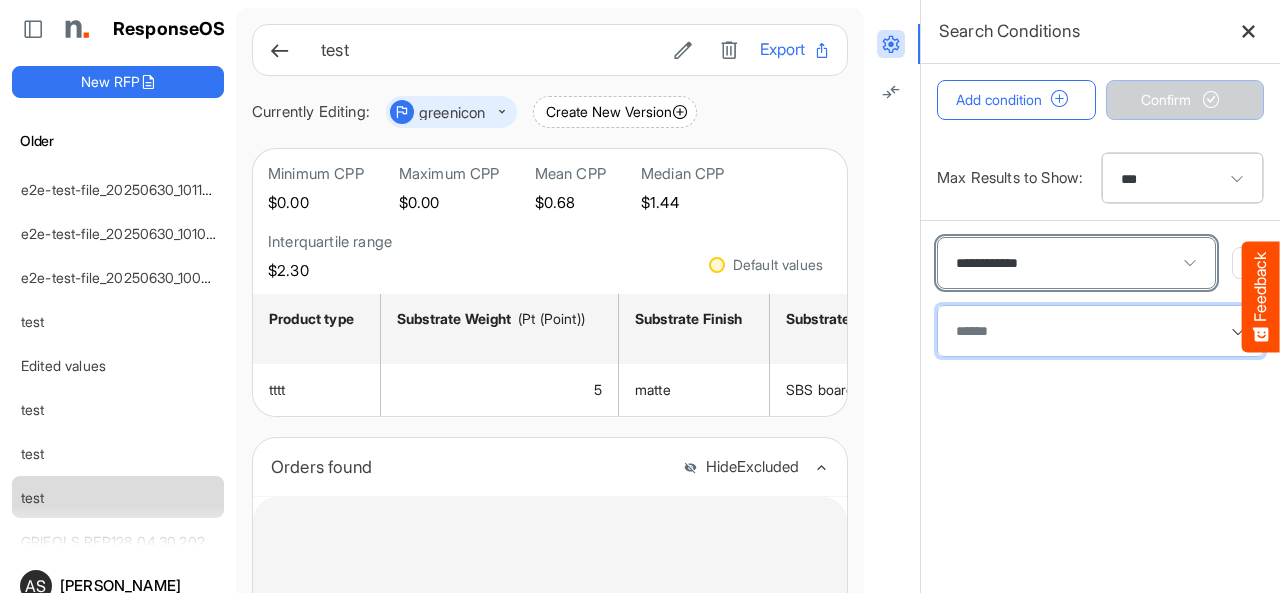 type 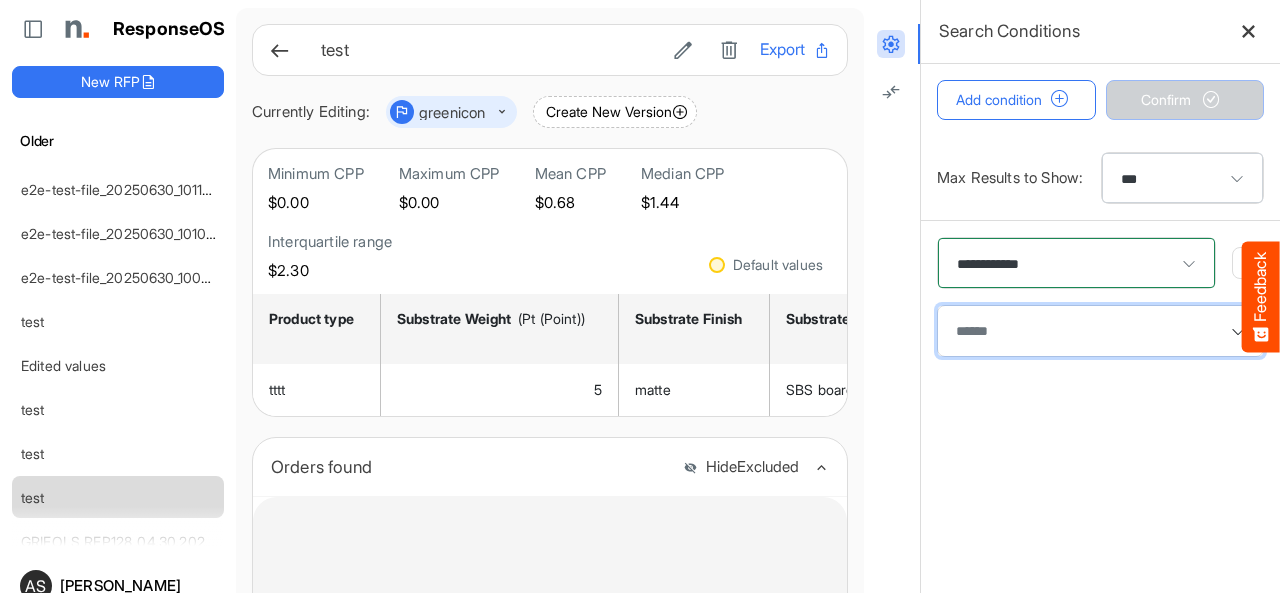 click on "**********" at bounding box center [1076, 263] 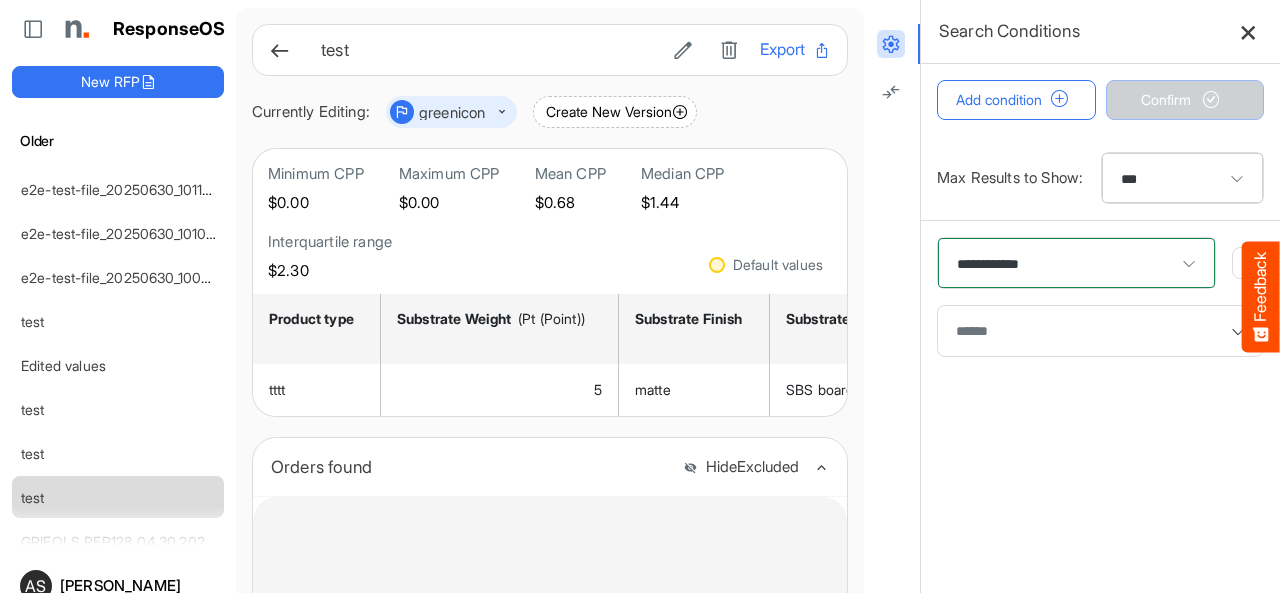 click at bounding box center (1248, 31) 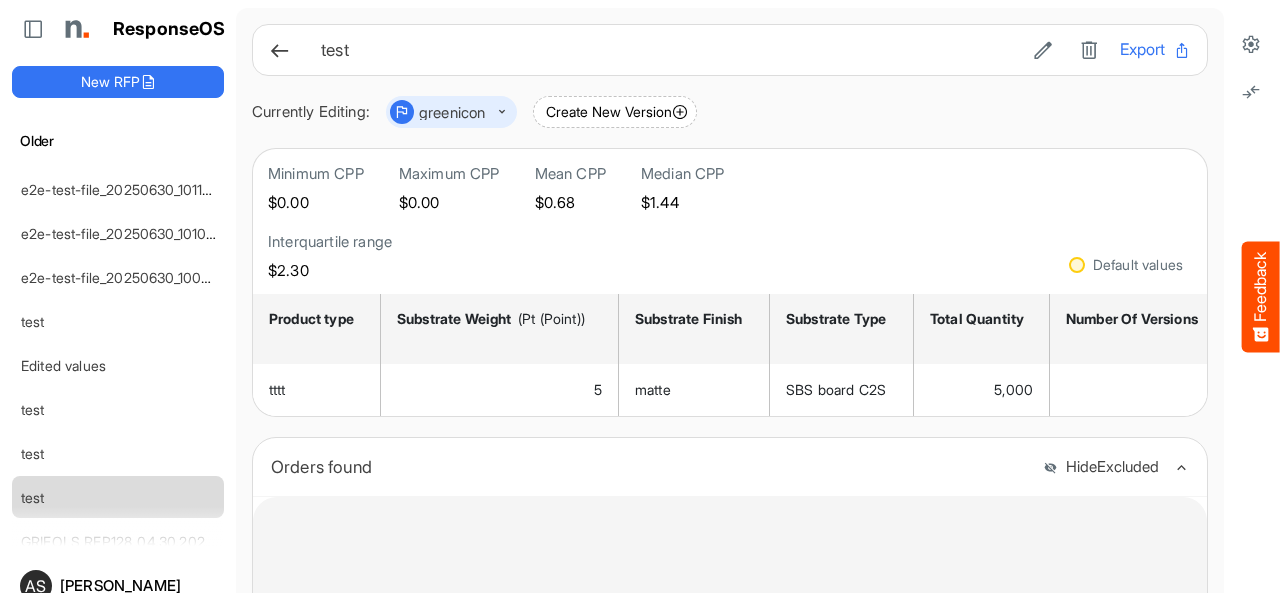 click at bounding box center (279, 50) 